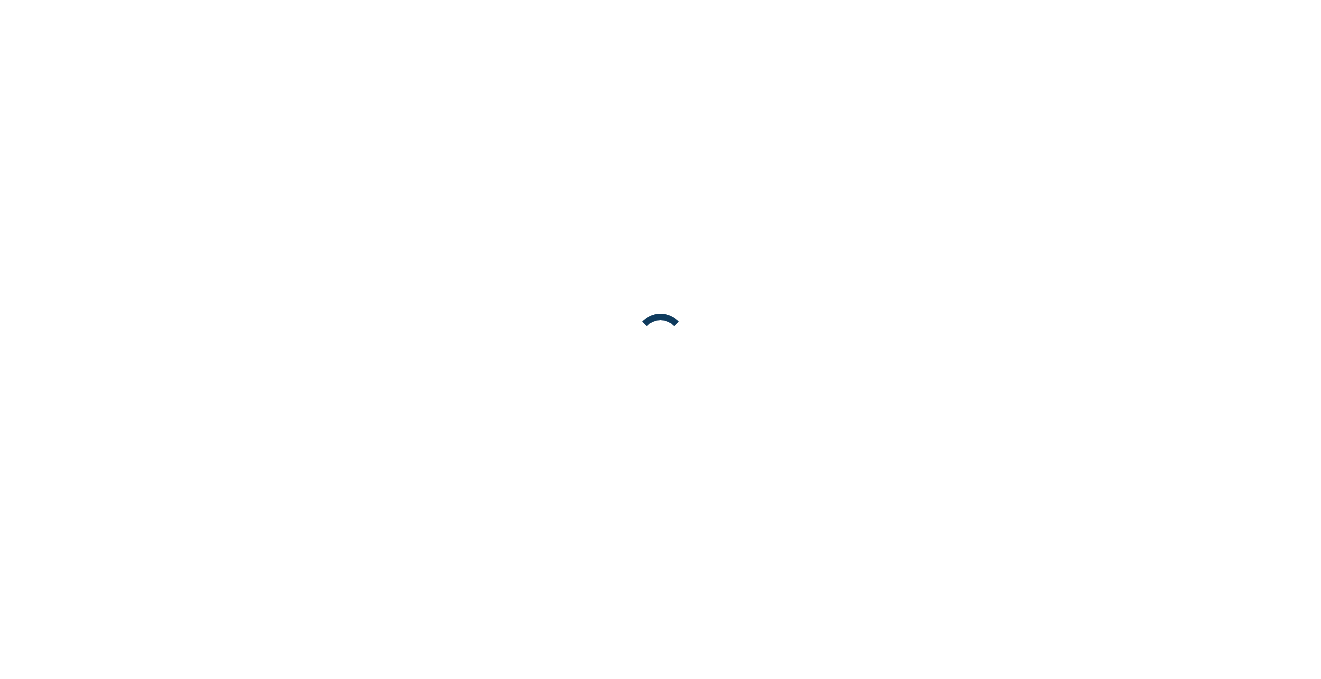 scroll, scrollTop: 0, scrollLeft: 0, axis: both 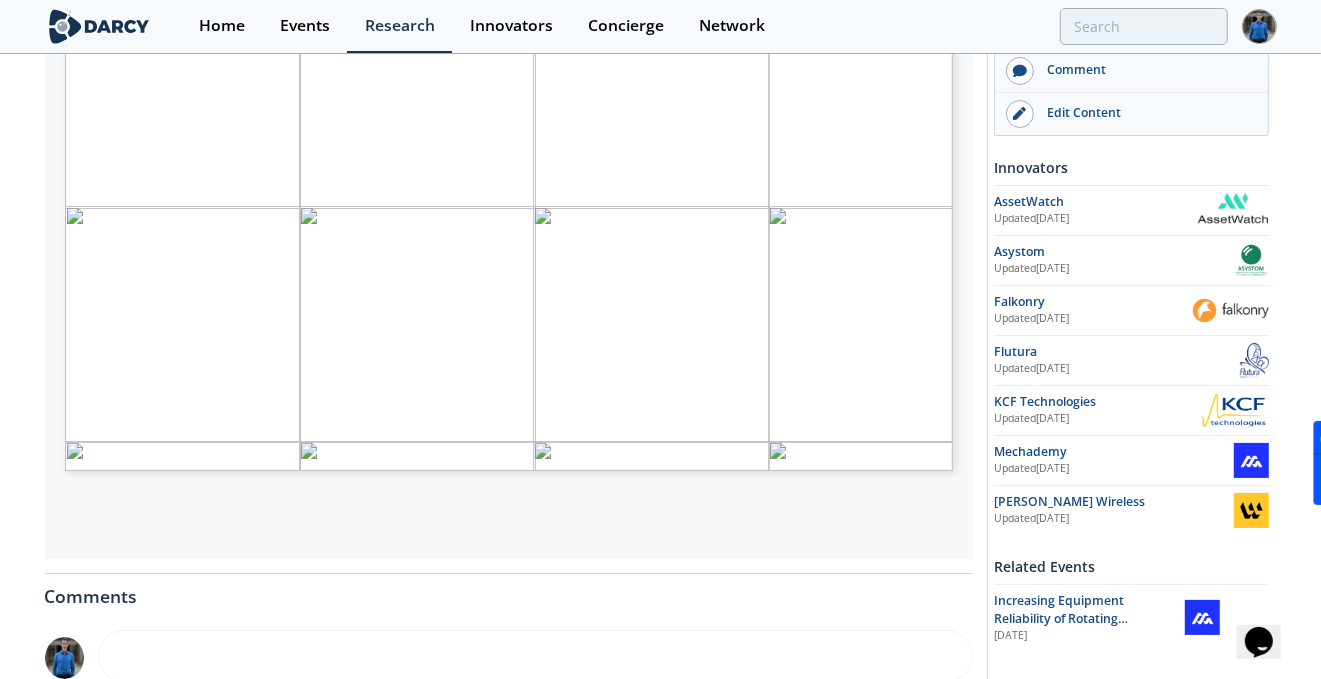 type on "6" 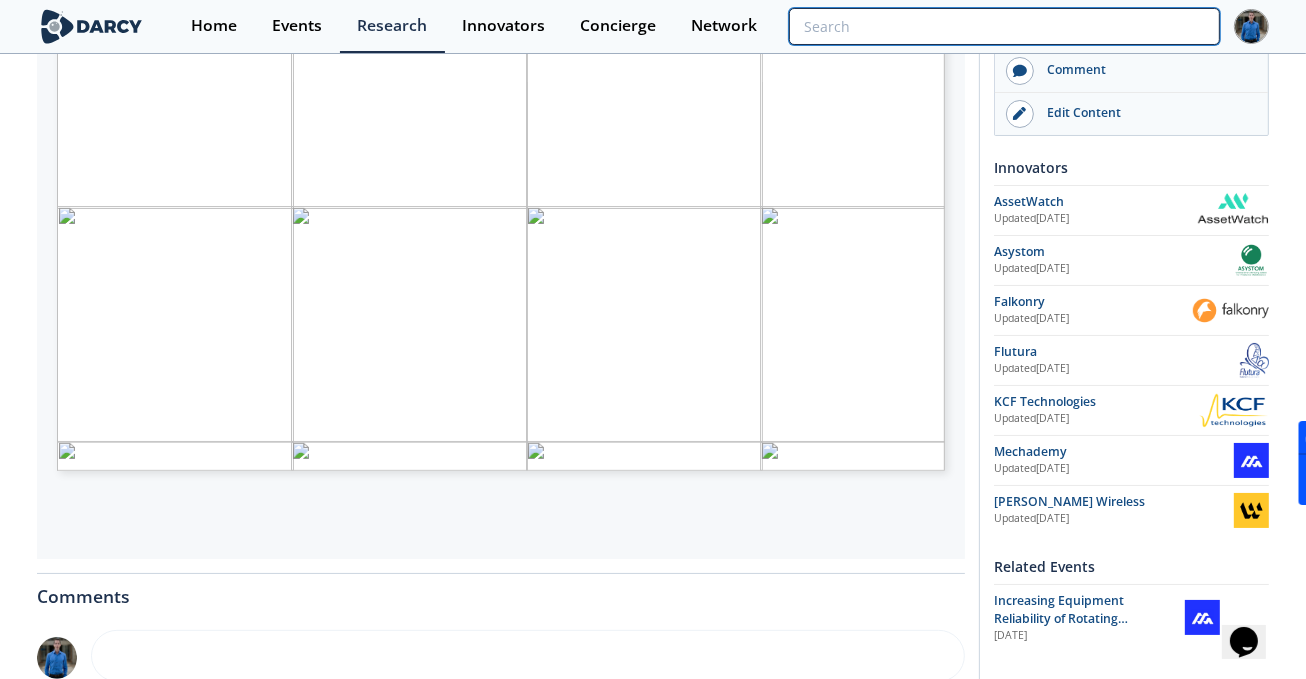 click at bounding box center [1004, 26] 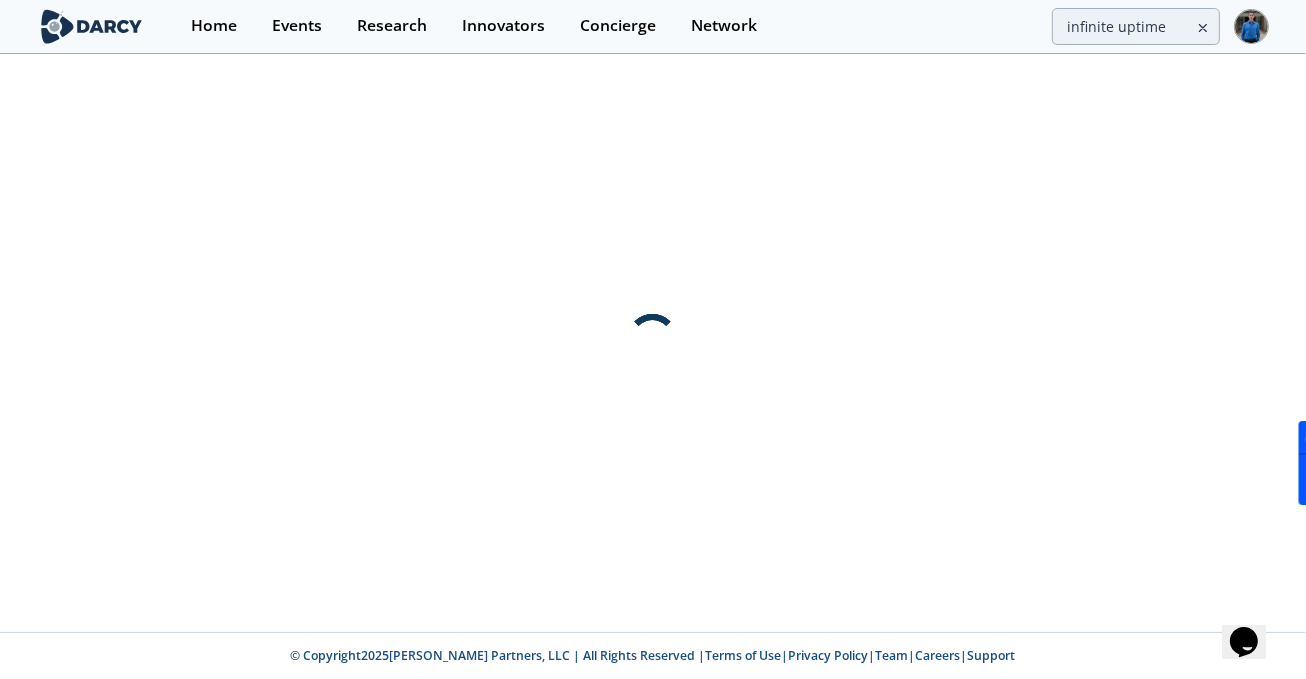 scroll, scrollTop: 0, scrollLeft: 0, axis: both 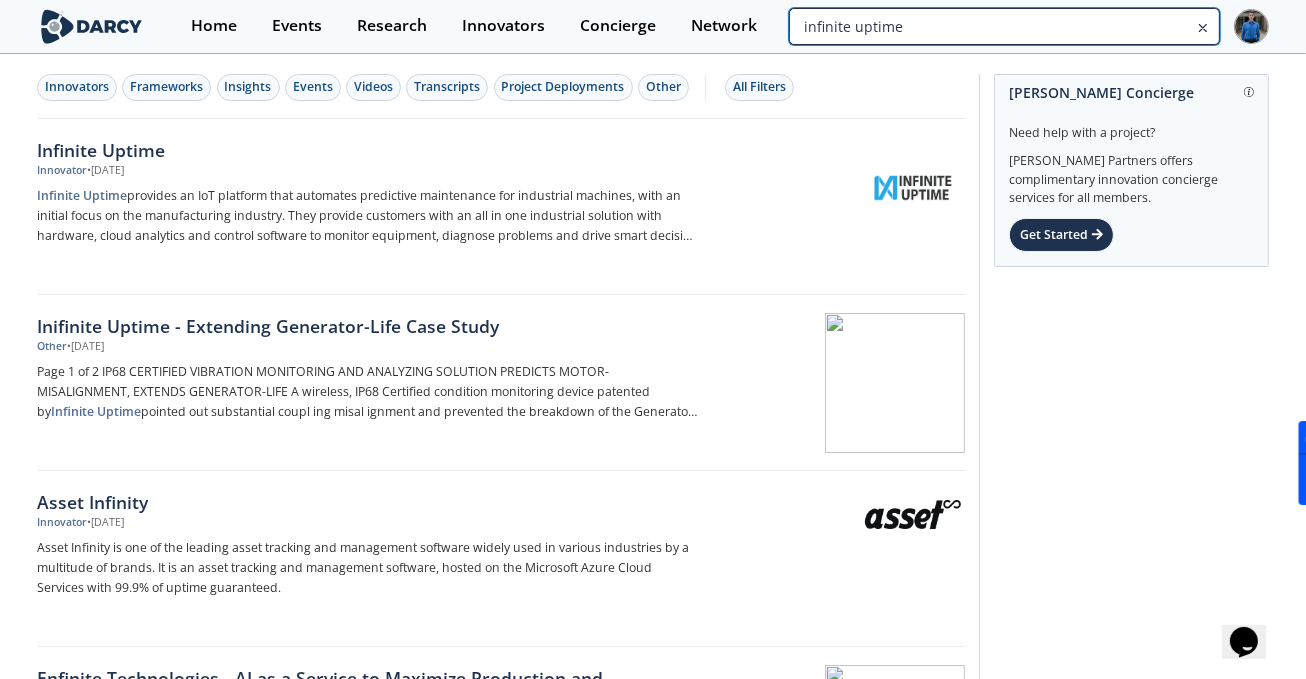 click on "infinite uptime" at bounding box center [1004, 26] 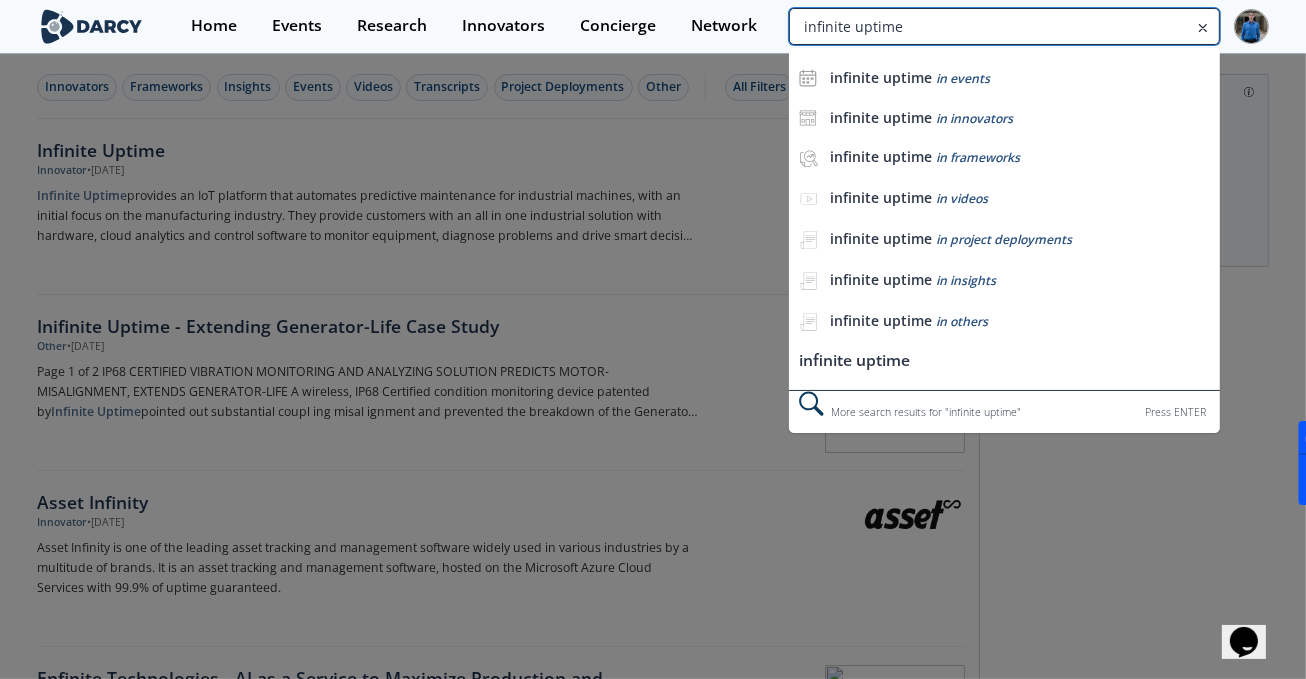 click on "infinite uptime" at bounding box center (1004, 26) 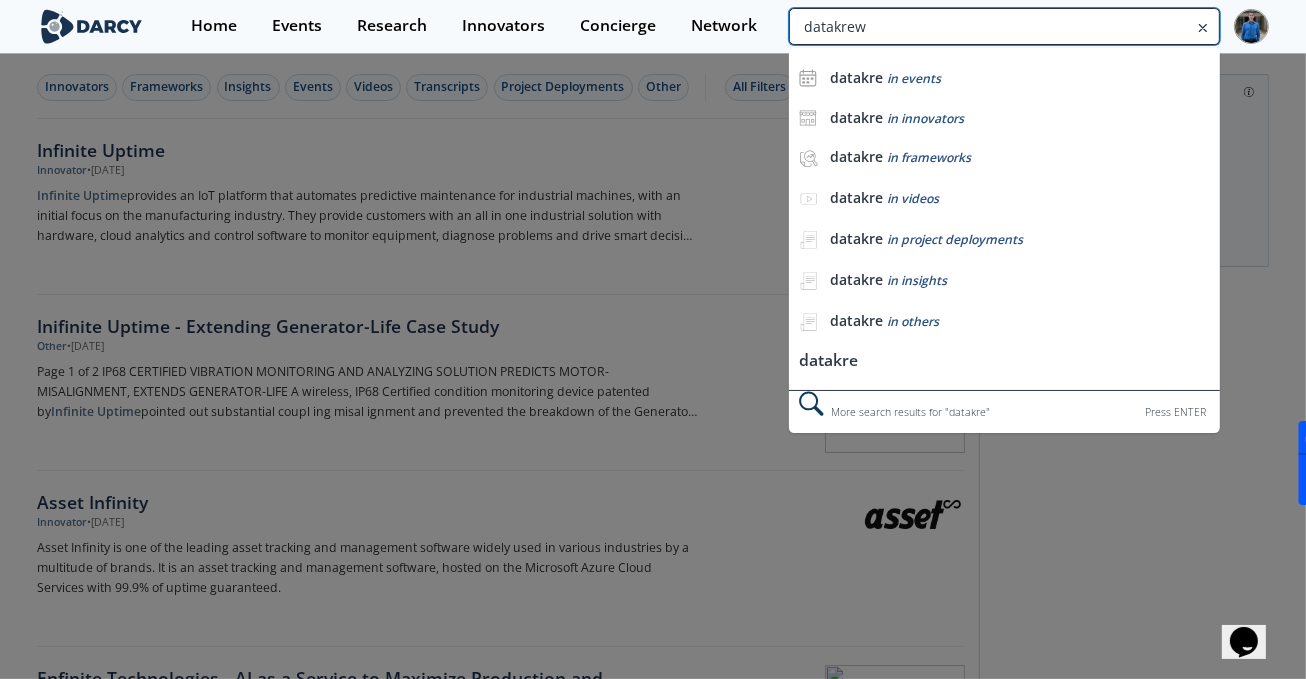 type on "datakrew" 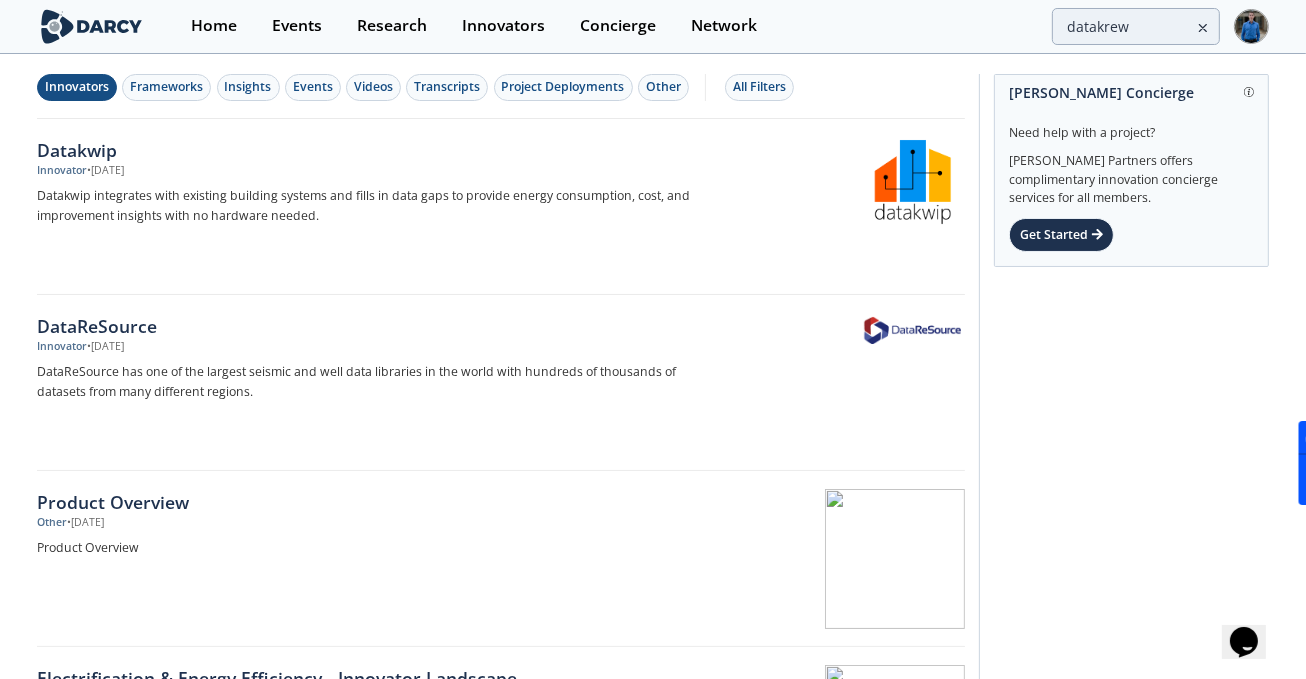click on "Innovators" at bounding box center (77, 87) 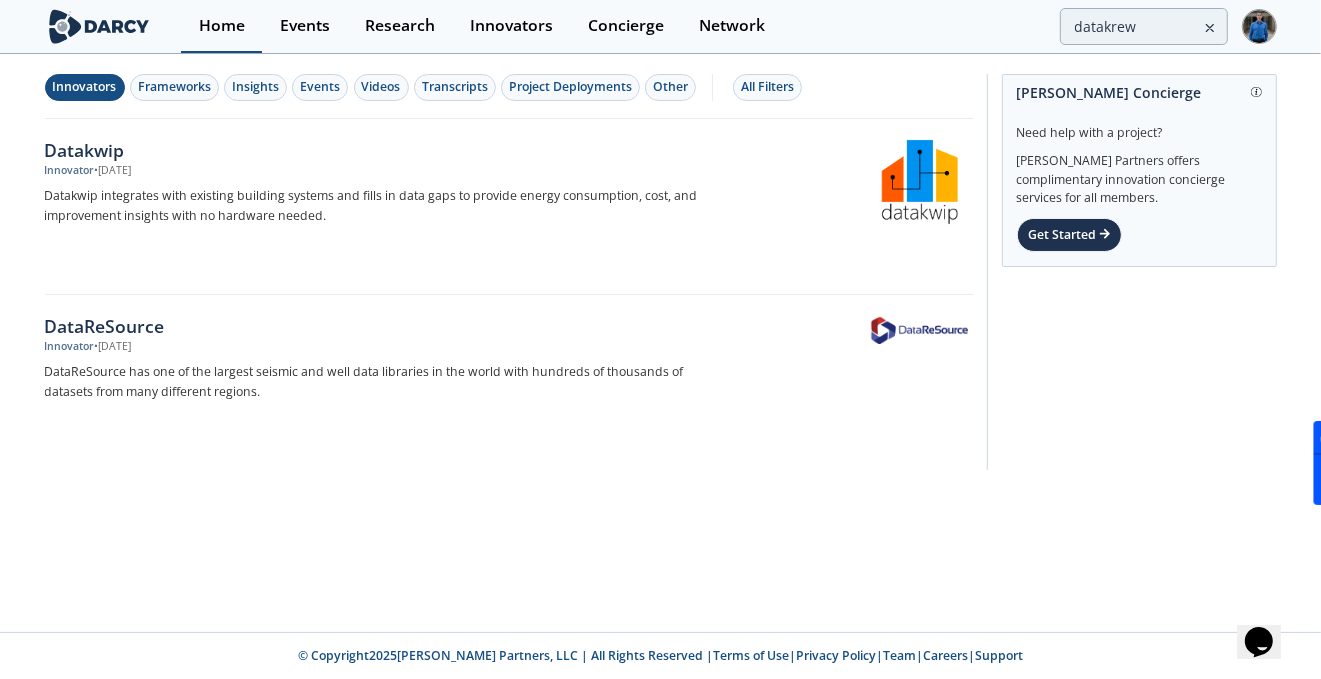click on "Home" at bounding box center [222, 26] 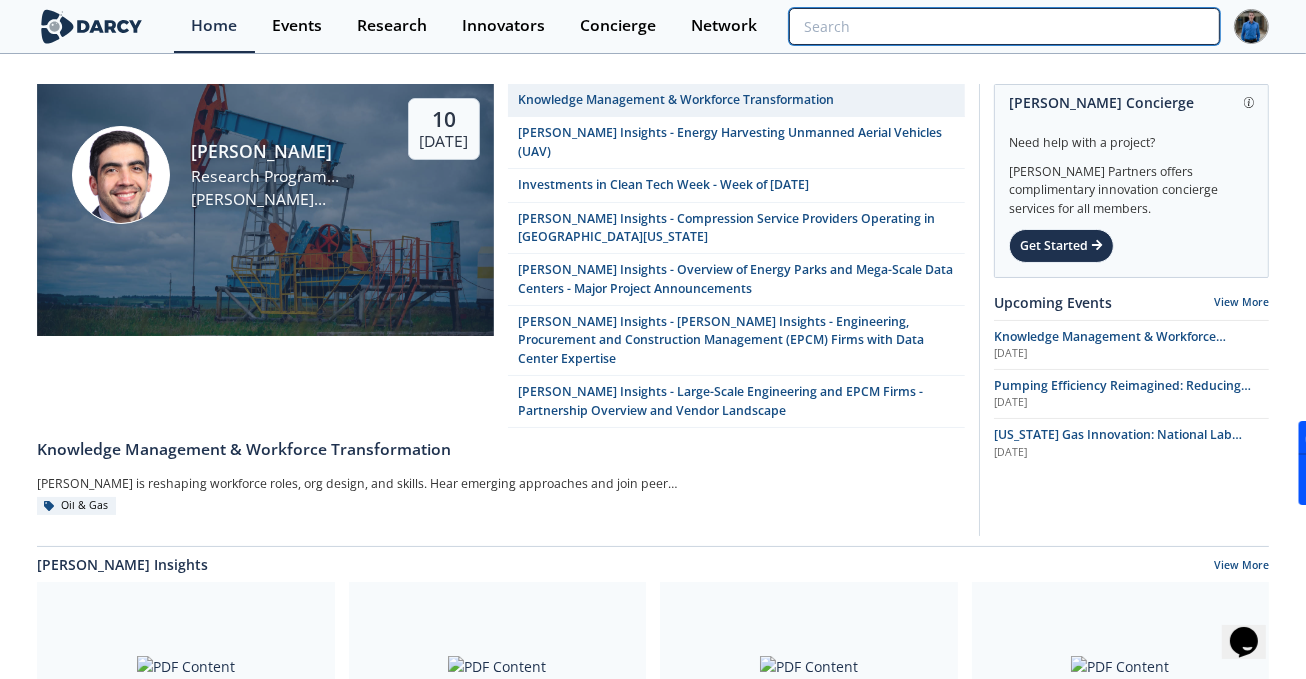 click at bounding box center (1004, 26) 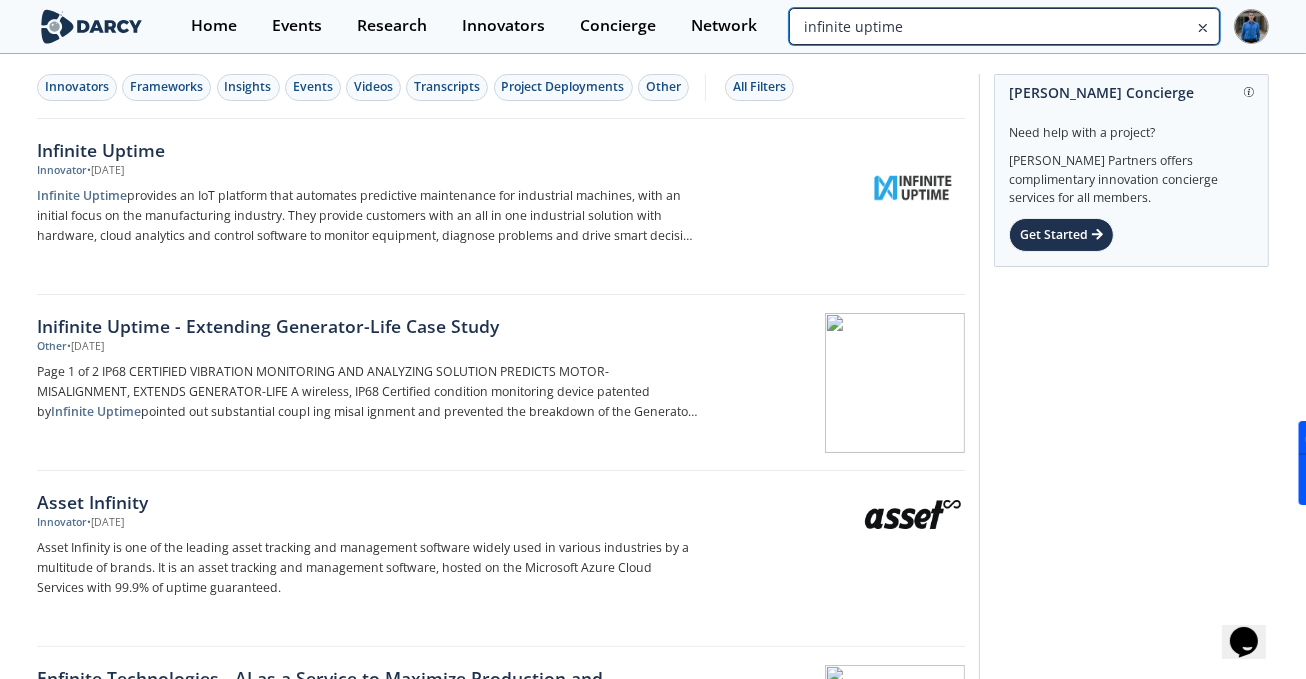 click on "infinite uptime" at bounding box center [1004, 26] 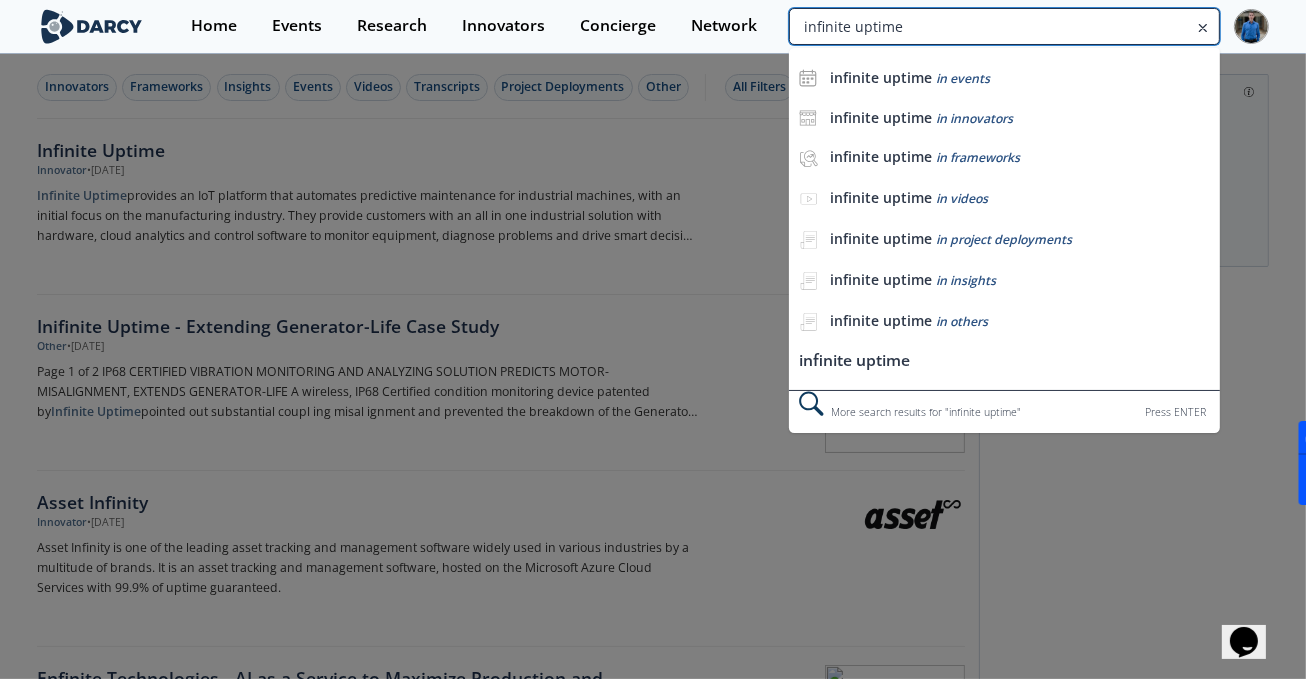 click on "infinite uptime" at bounding box center (1004, 26) 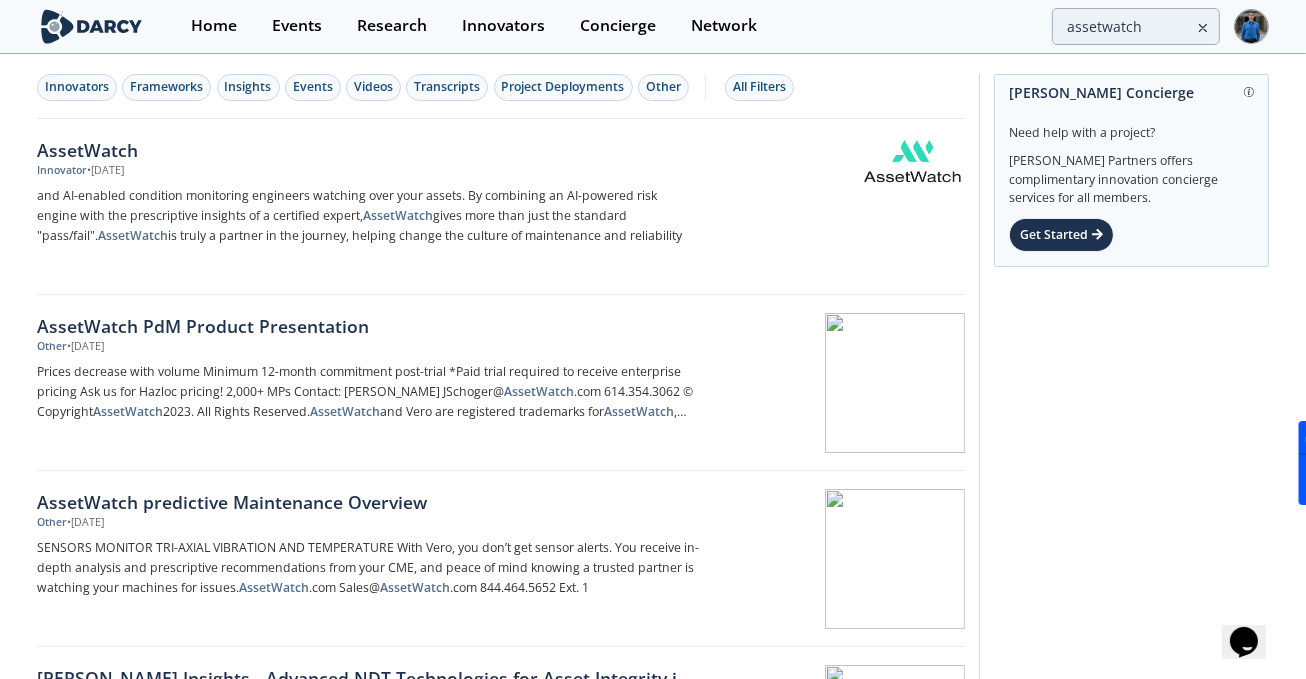 drag, startPoint x: 1169, startPoint y: 0, endPoint x: 1151, endPoint y: 12, distance: 21.633308 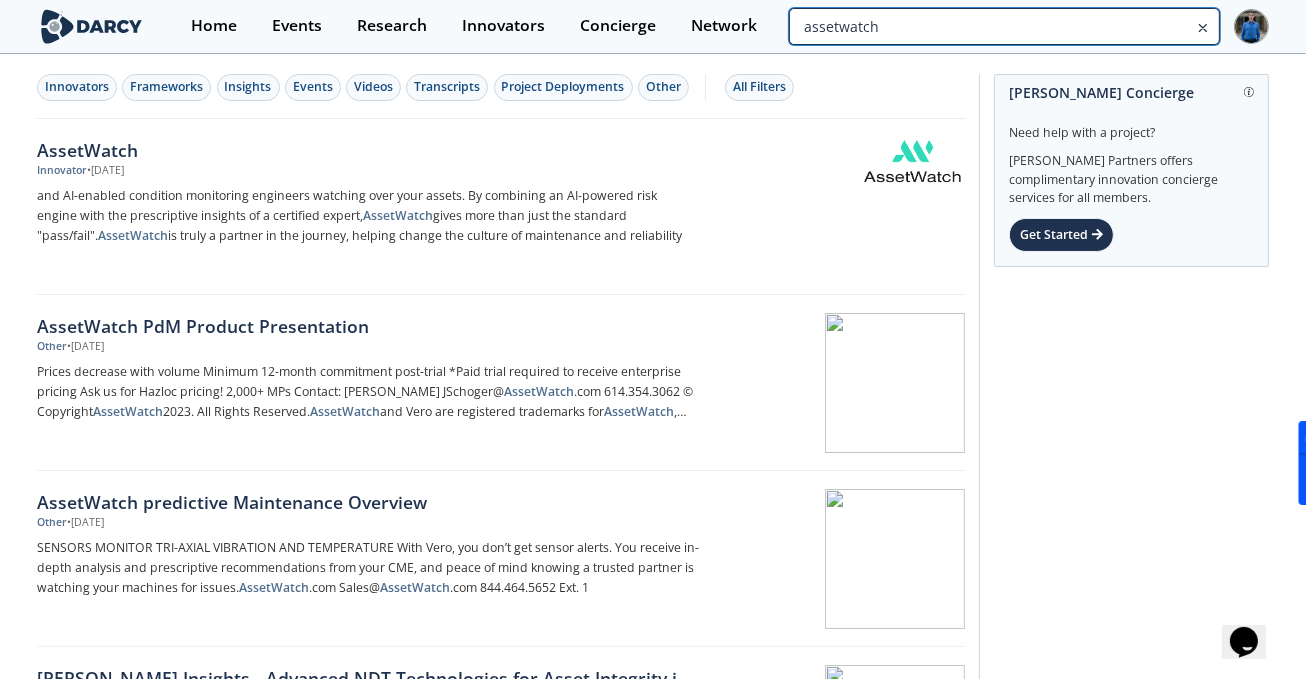 click on "assetwatch" at bounding box center (1004, 26) 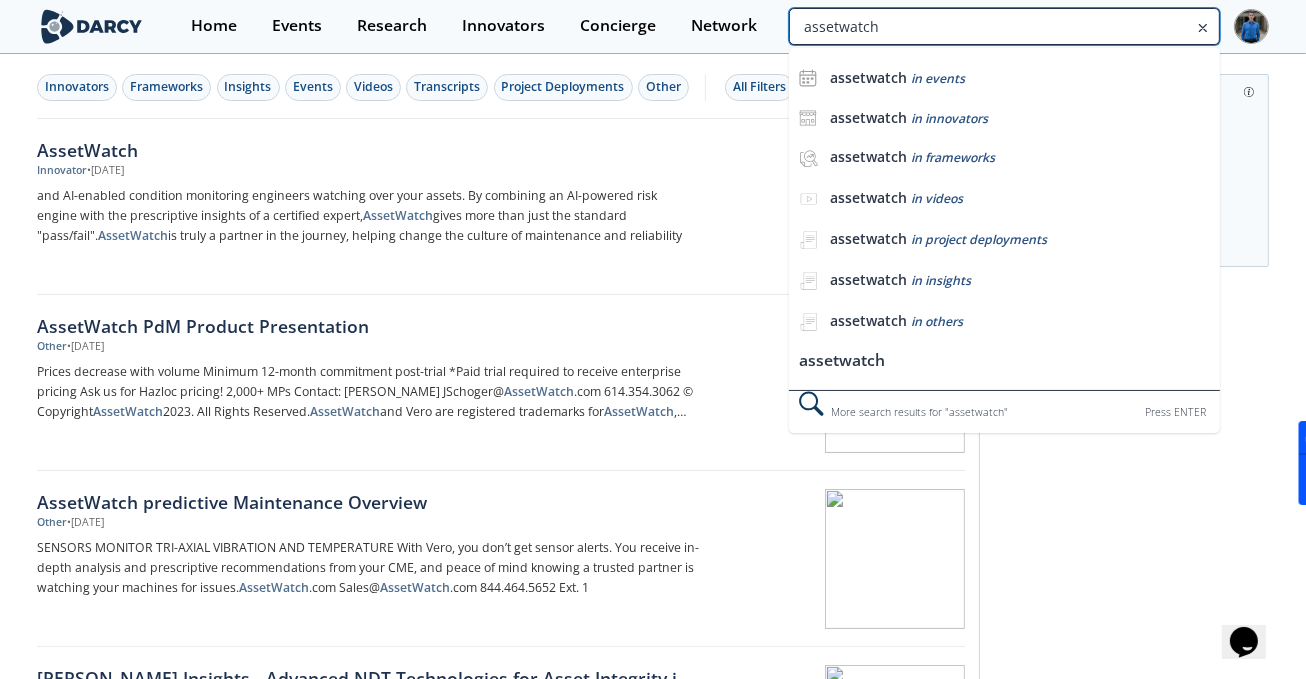 click on "assetwatch" at bounding box center (1004, 26) 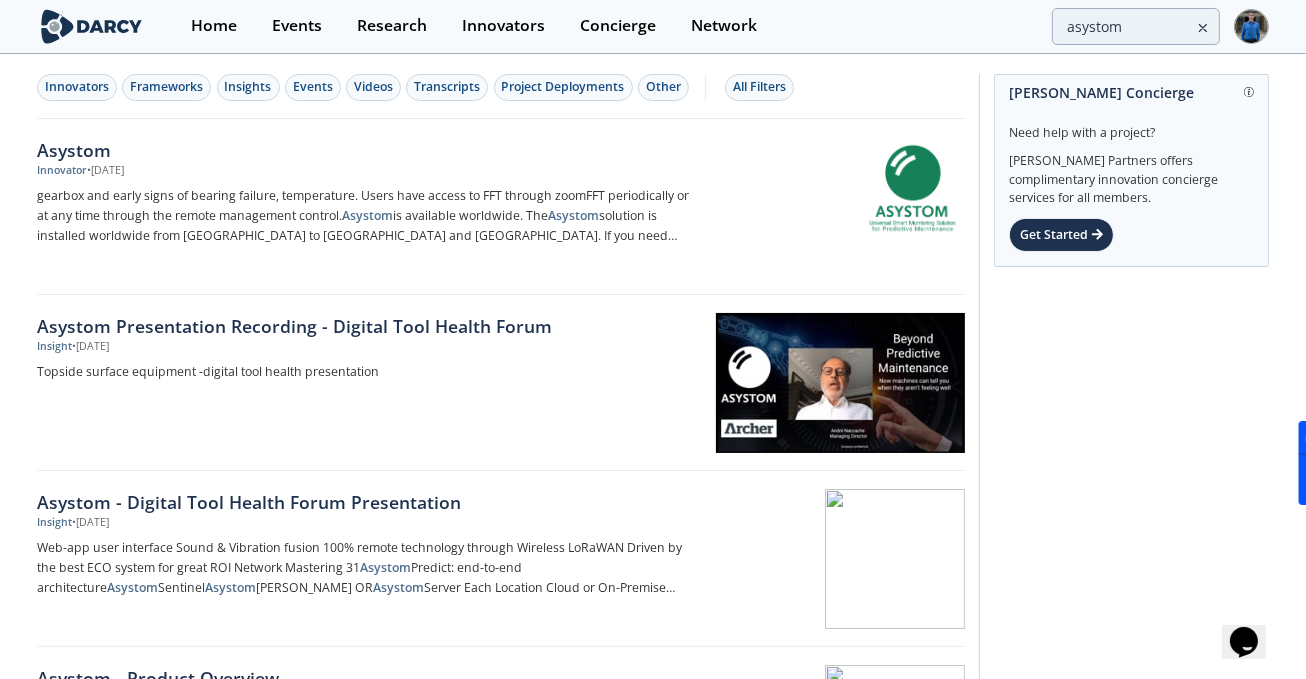 drag, startPoint x: 1100, startPoint y: 4, endPoint x: 1102, endPoint y: 22, distance: 18.110771 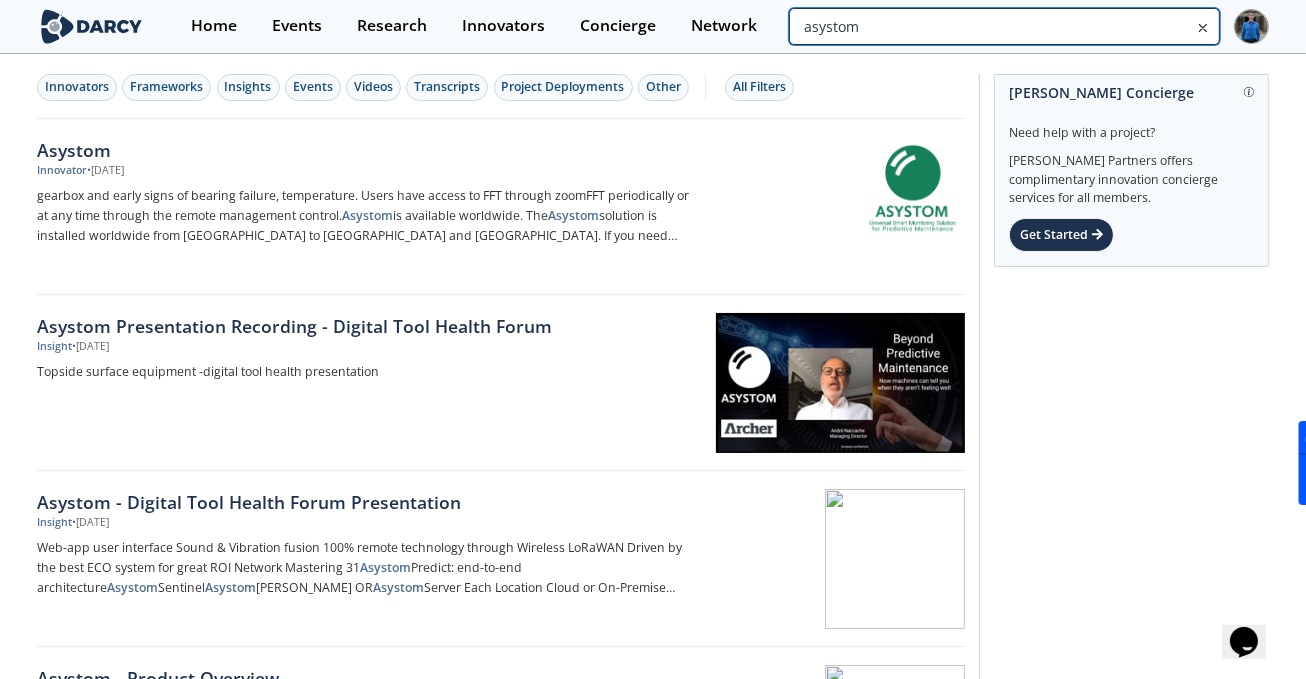 click on "asystom" at bounding box center (1004, 26) 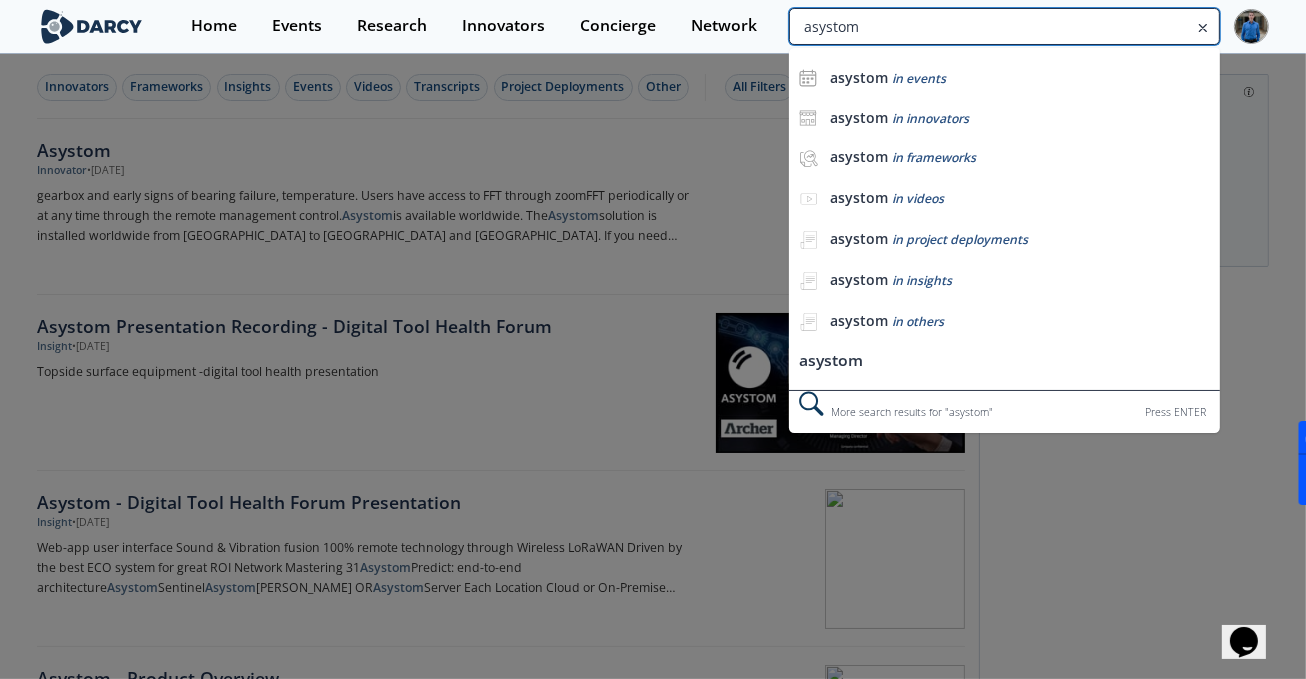 click on "asystom" at bounding box center [1004, 26] 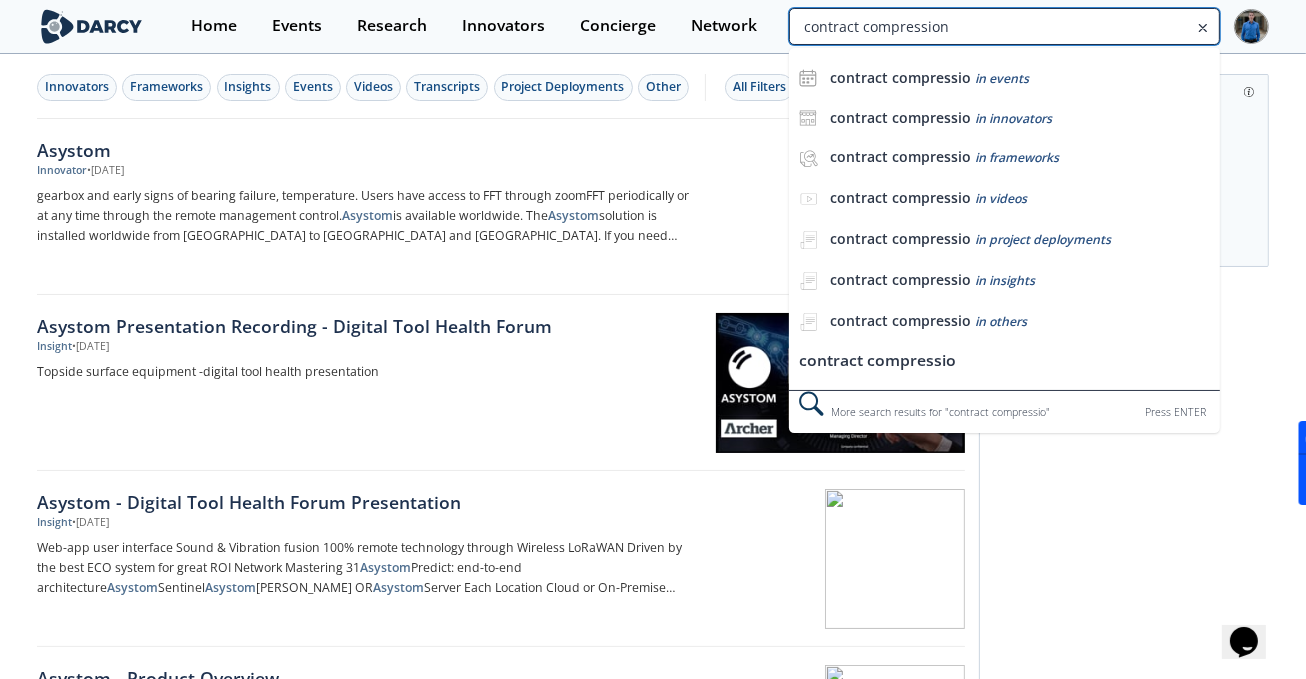 type on "contract compression" 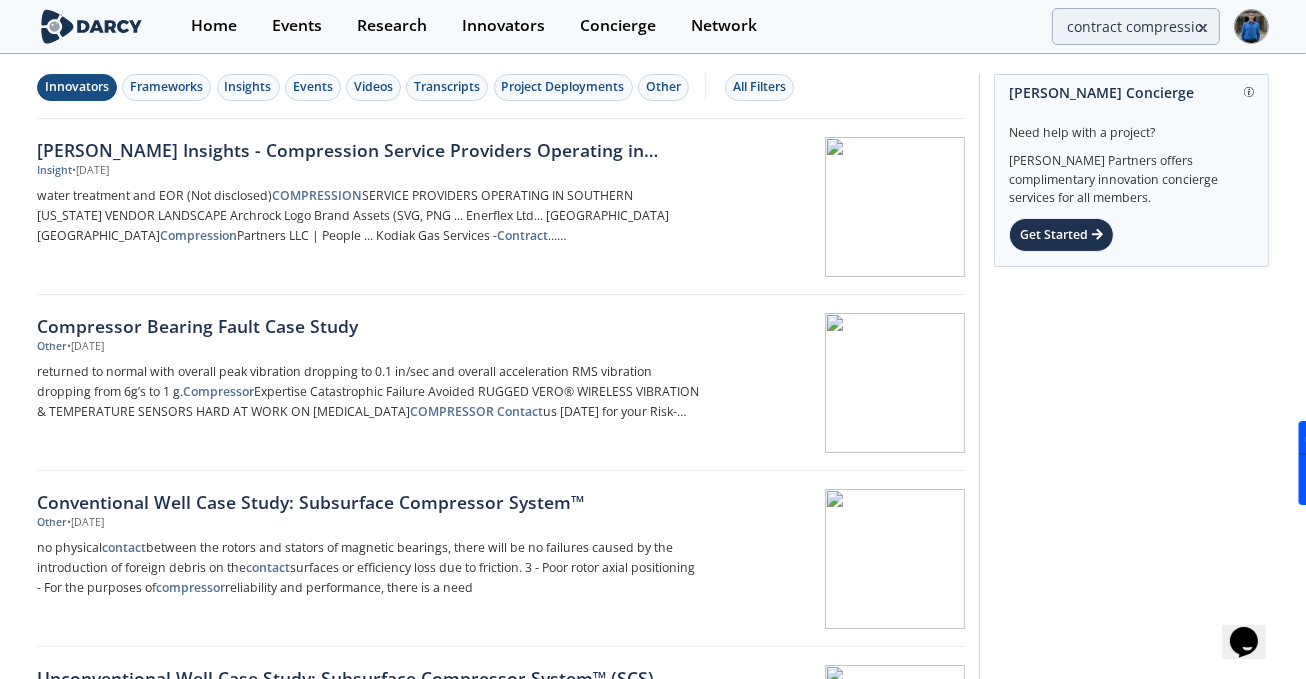 click on "Innovators" at bounding box center [77, 87] 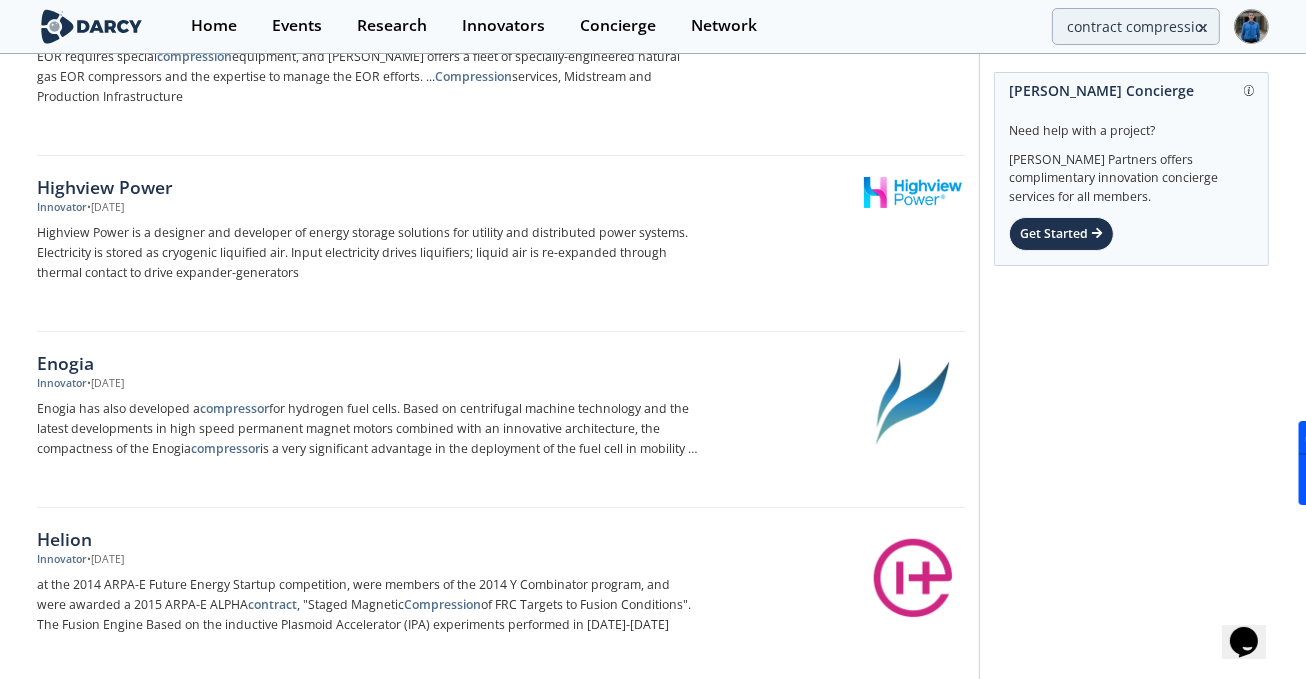 scroll, scrollTop: 0, scrollLeft: 0, axis: both 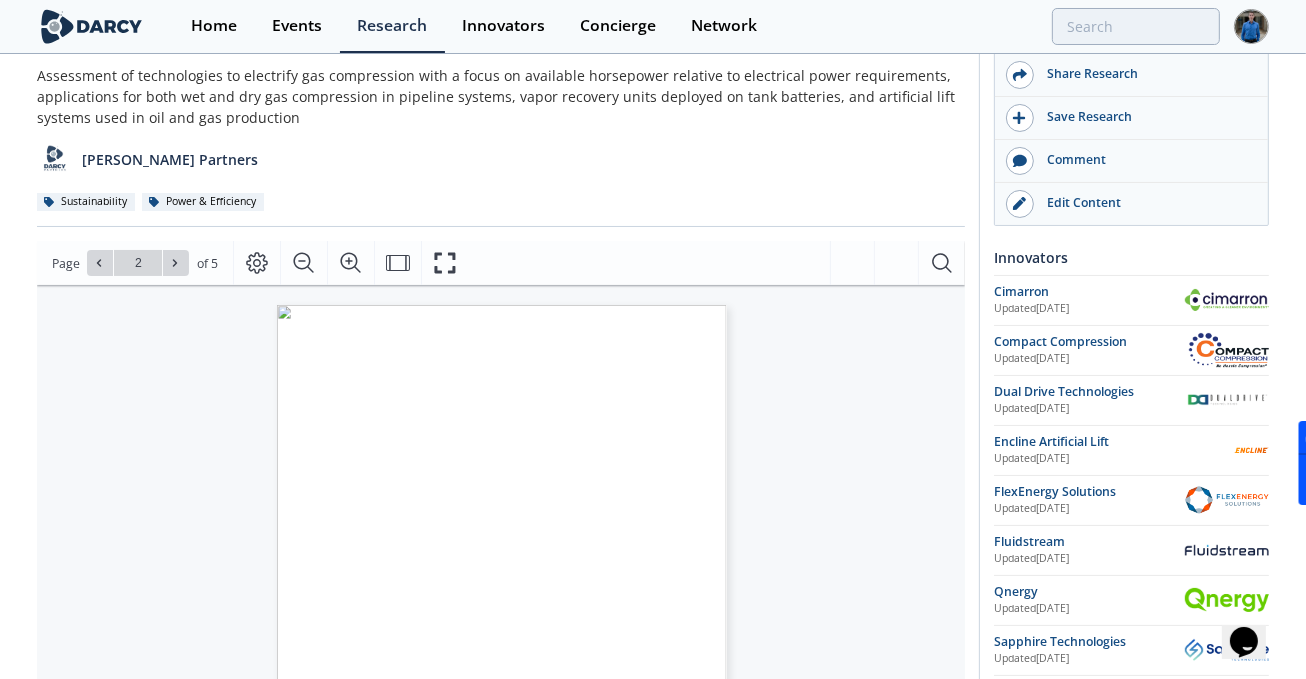 type on "1" 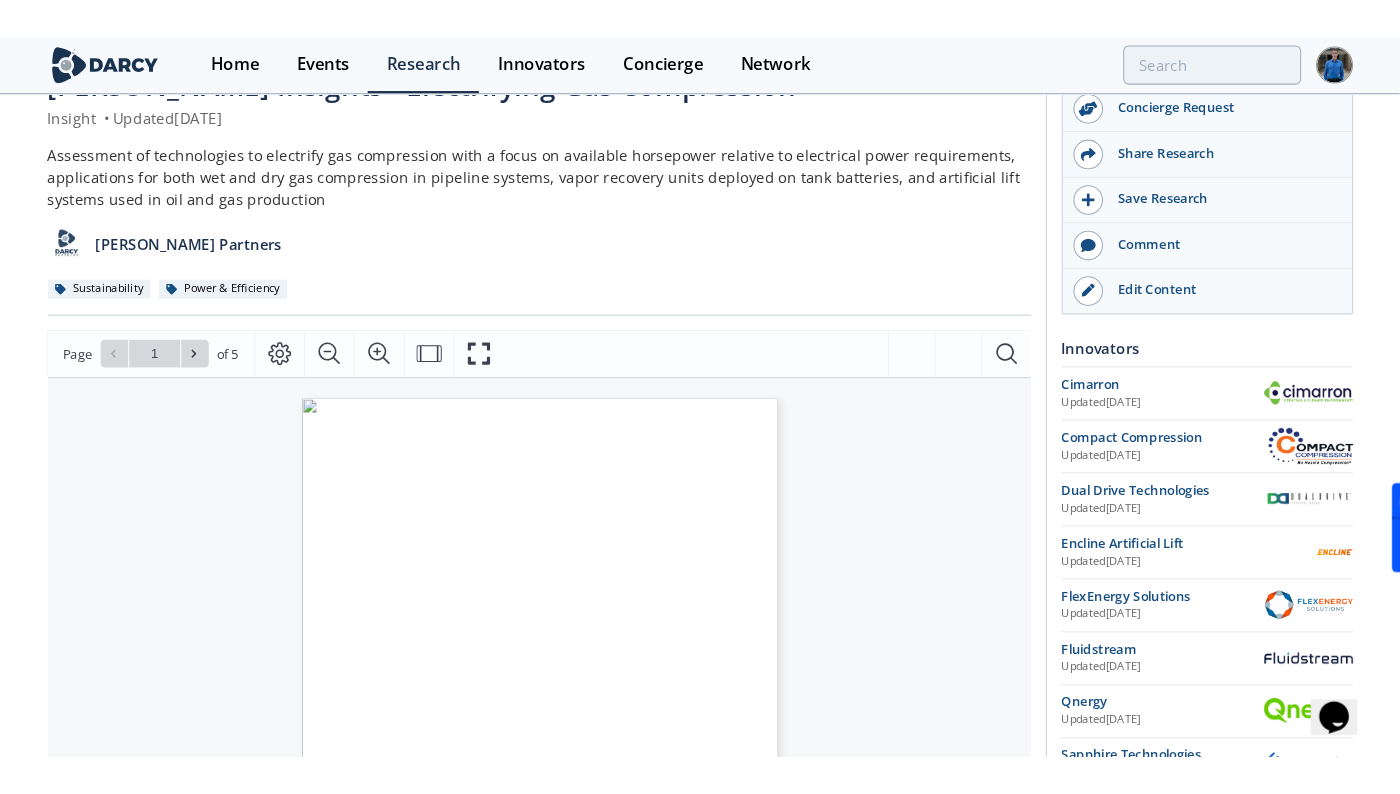 scroll, scrollTop: 0, scrollLeft: 0, axis: both 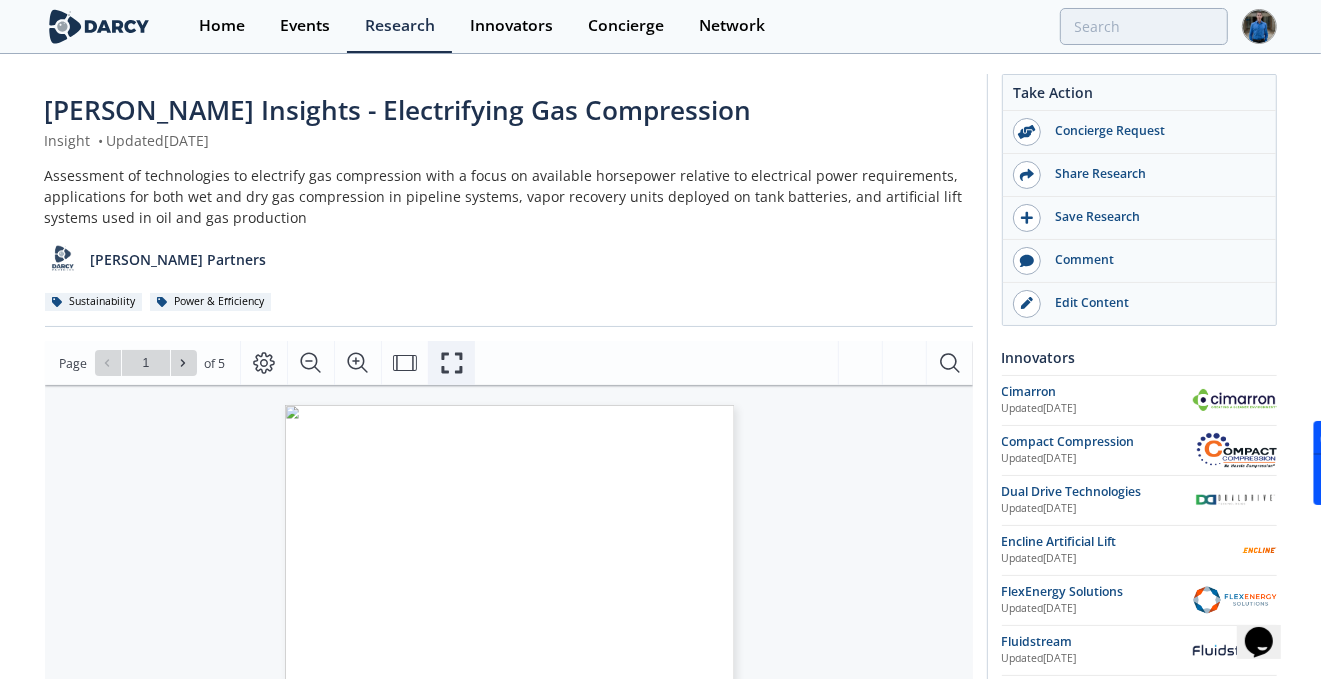 click 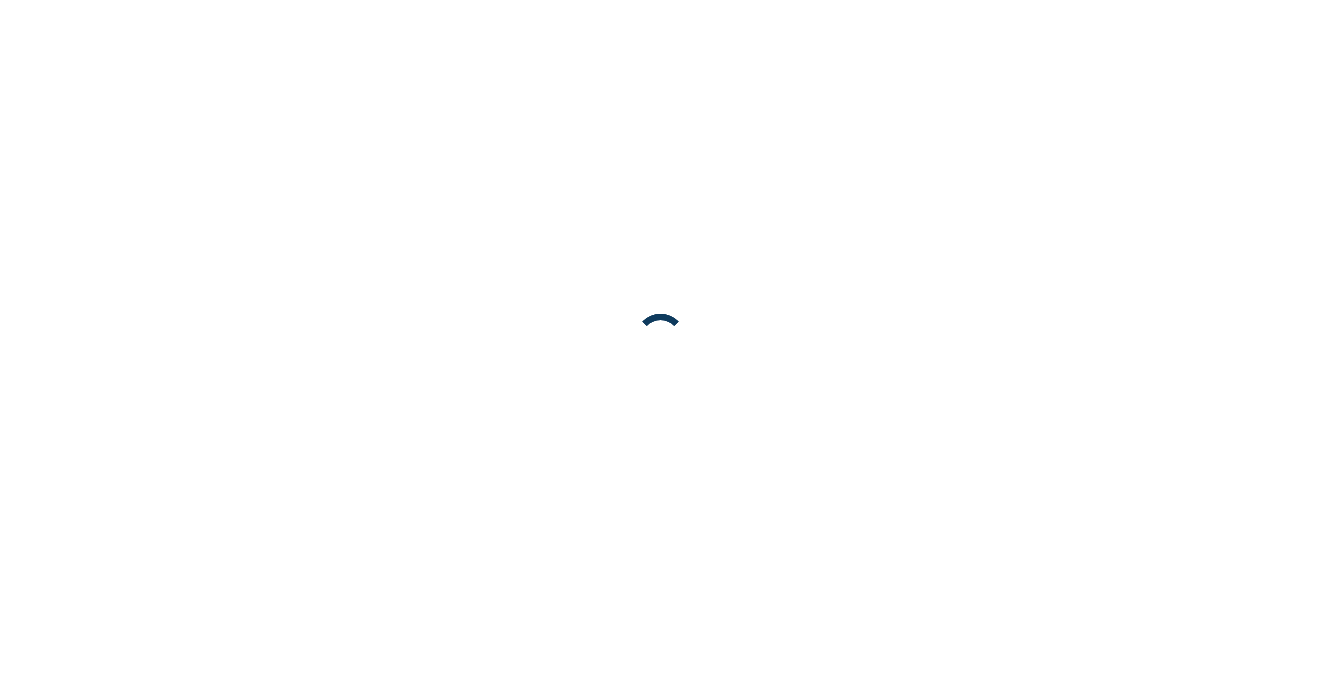 scroll, scrollTop: 0, scrollLeft: 0, axis: both 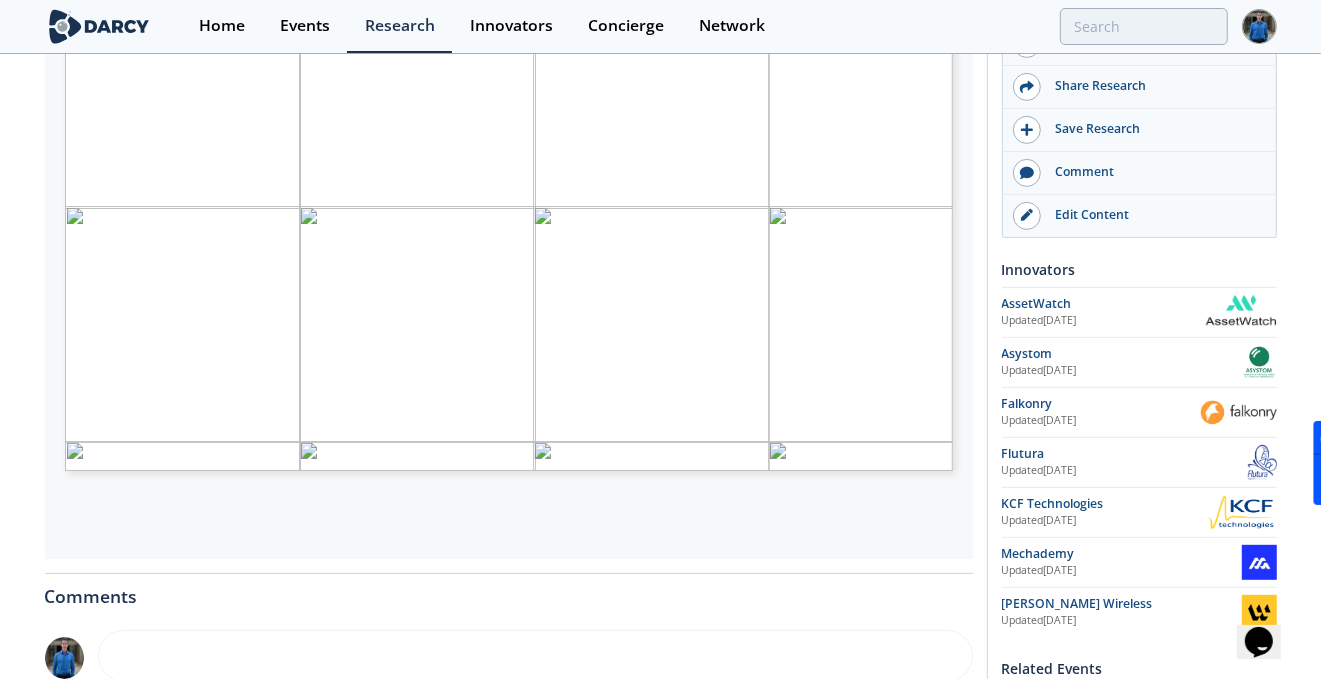 type on "6" 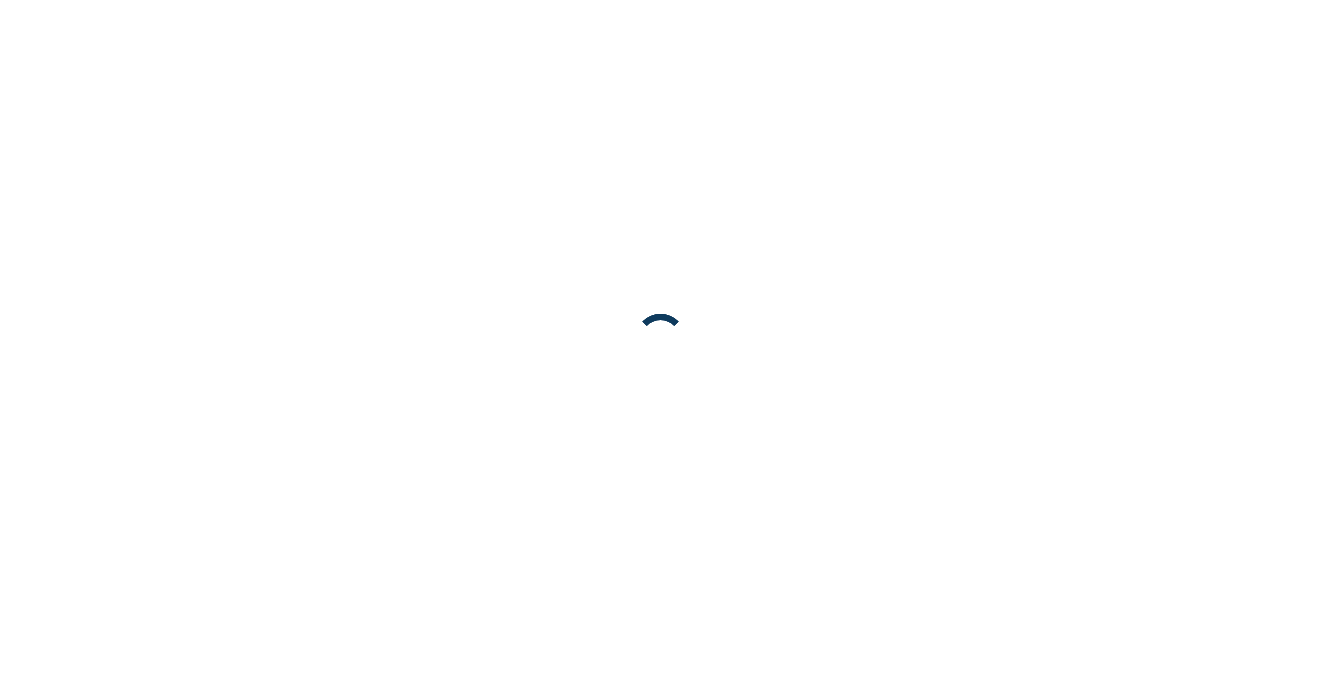 scroll, scrollTop: 0, scrollLeft: 0, axis: both 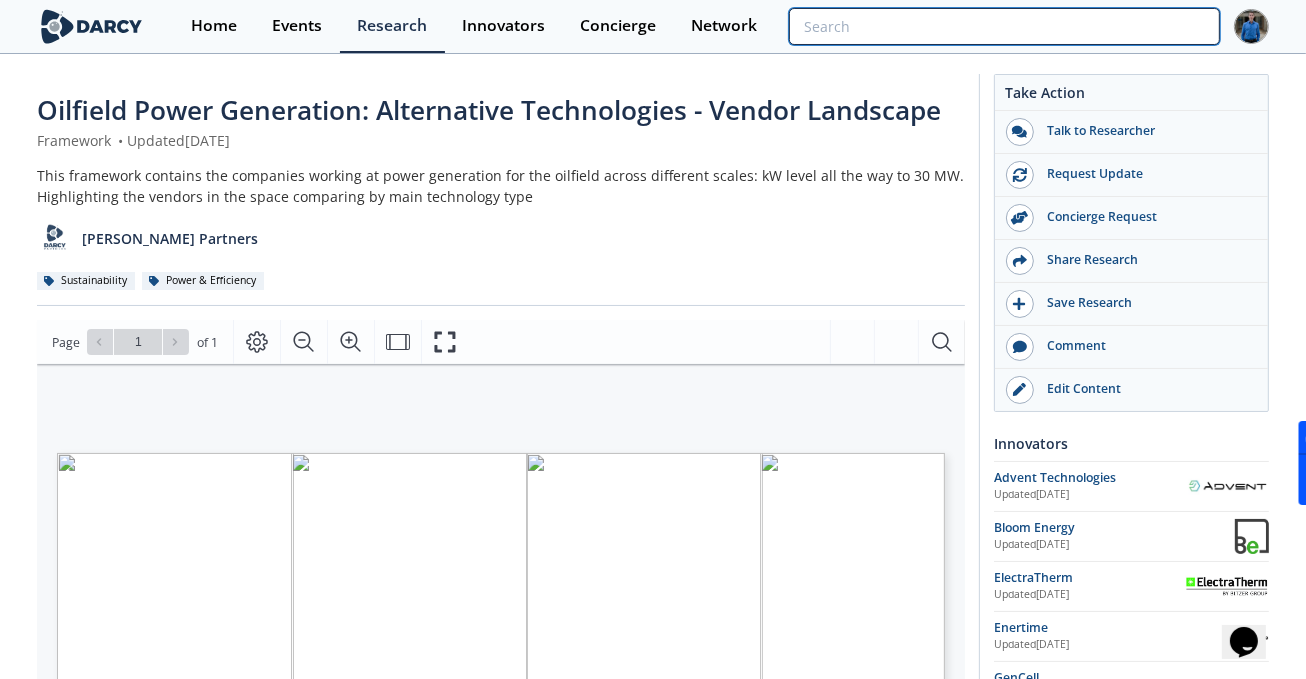 click at bounding box center (1004, 26) 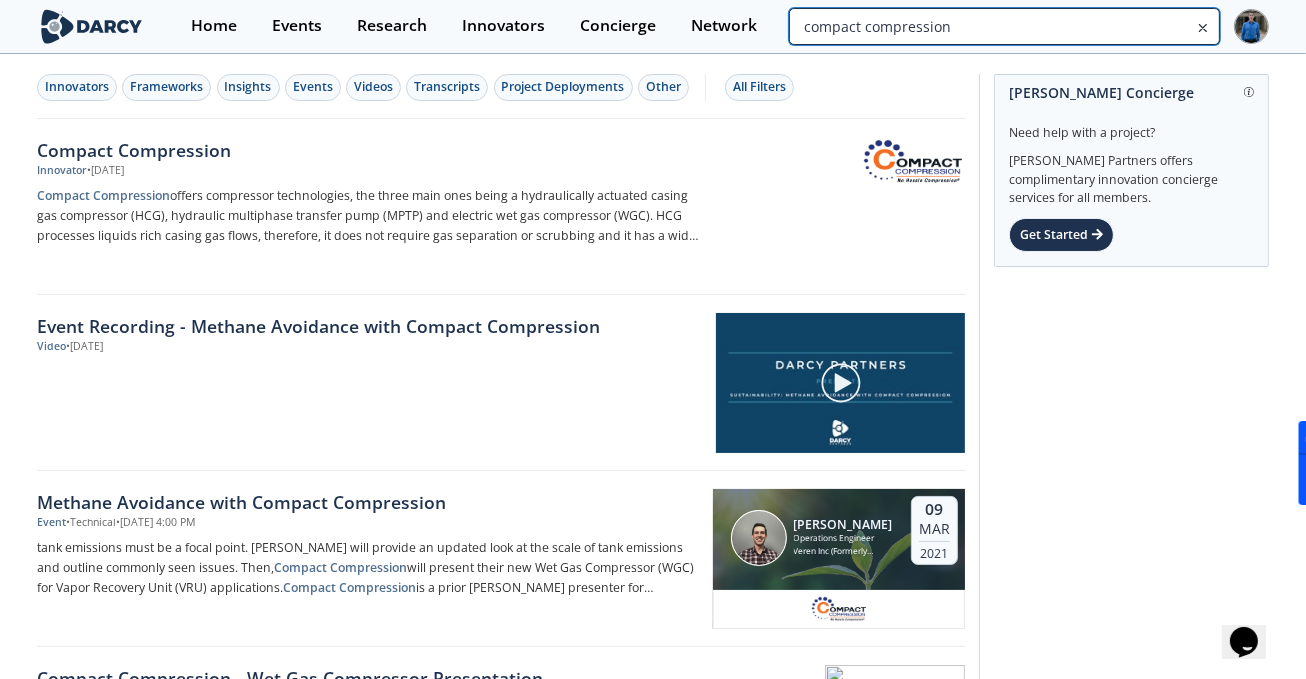 click on "compact compression" at bounding box center (1004, 26) 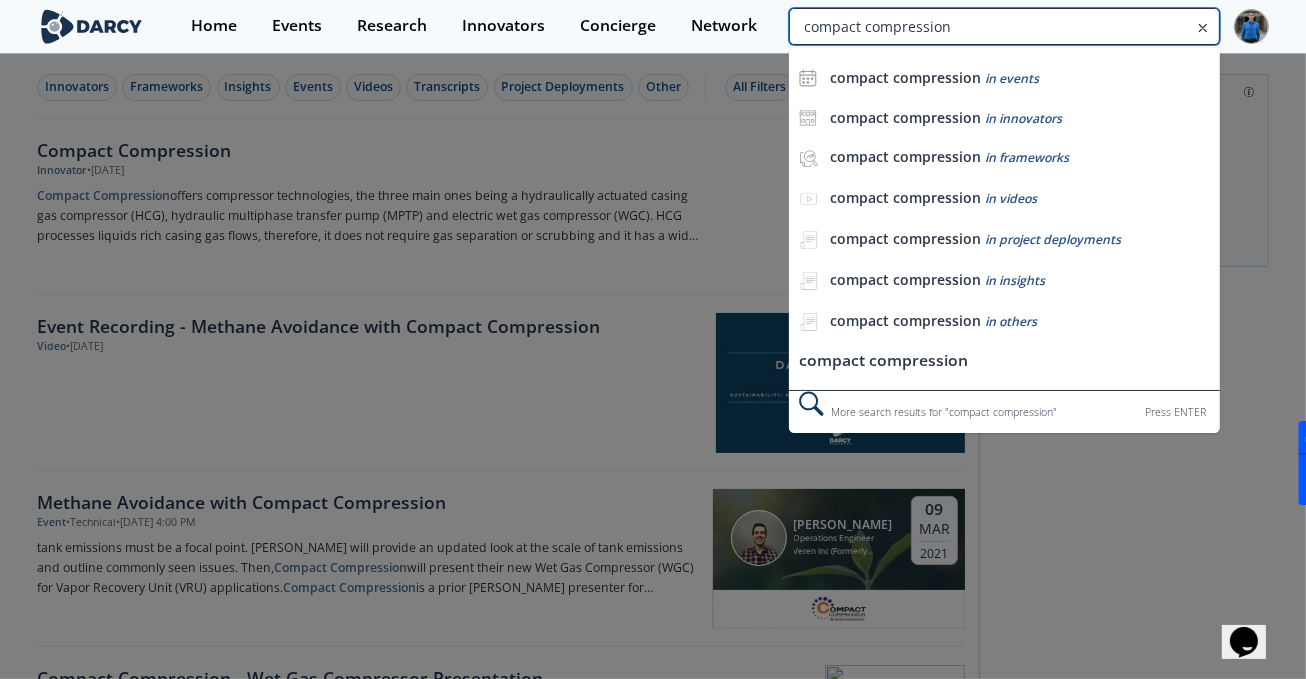 click on "compact compression" at bounding box center (1004, 26) 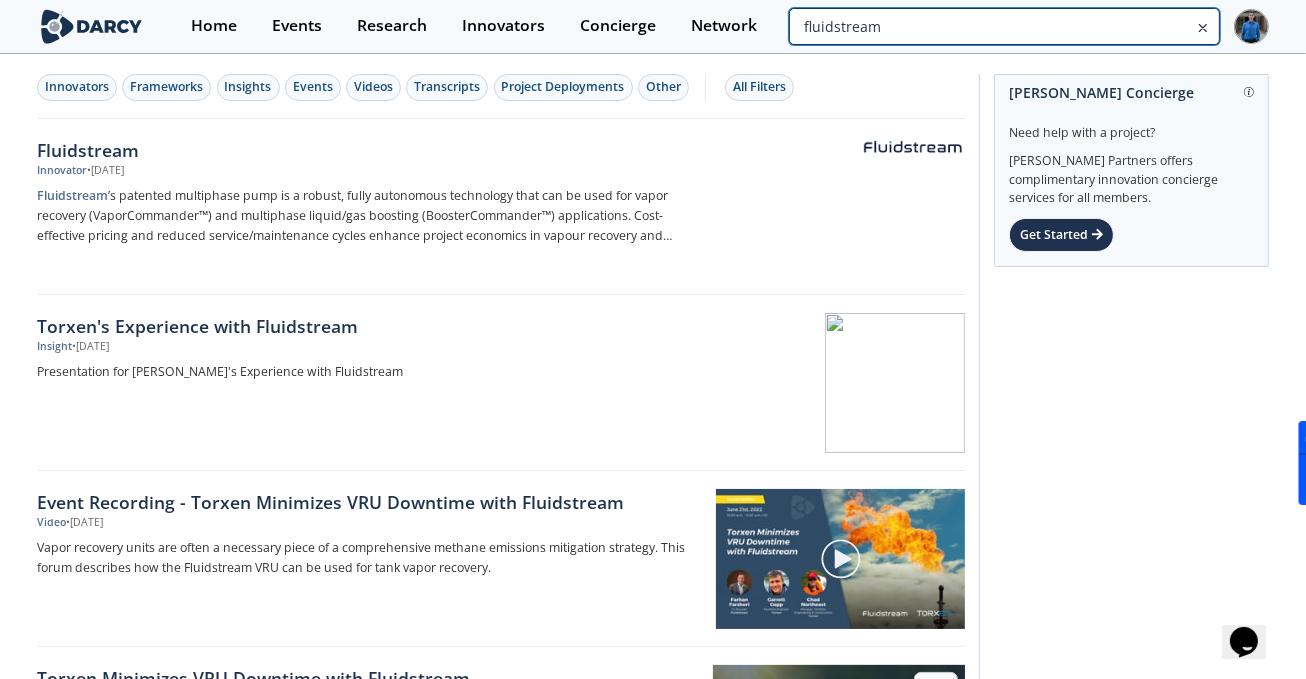 click on "fluidstream" at bounding box center [1004, 26] 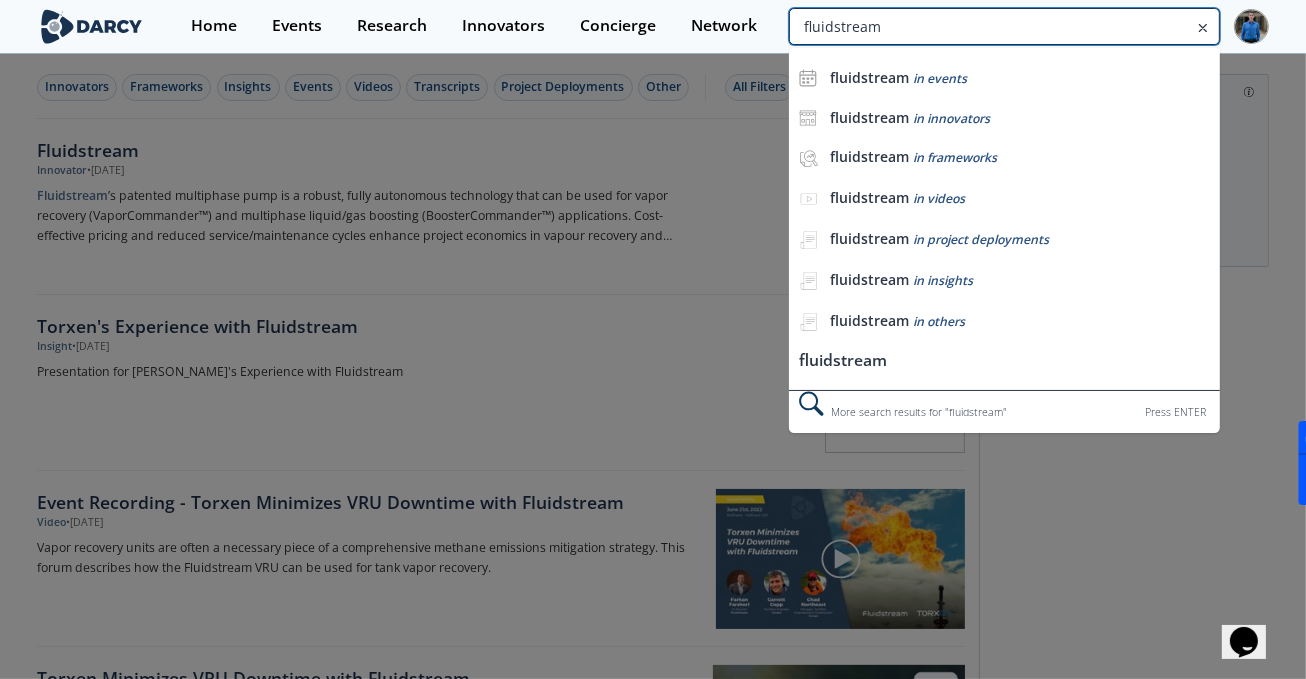 click on "fluidstream" at bounding box center (1004, 26) 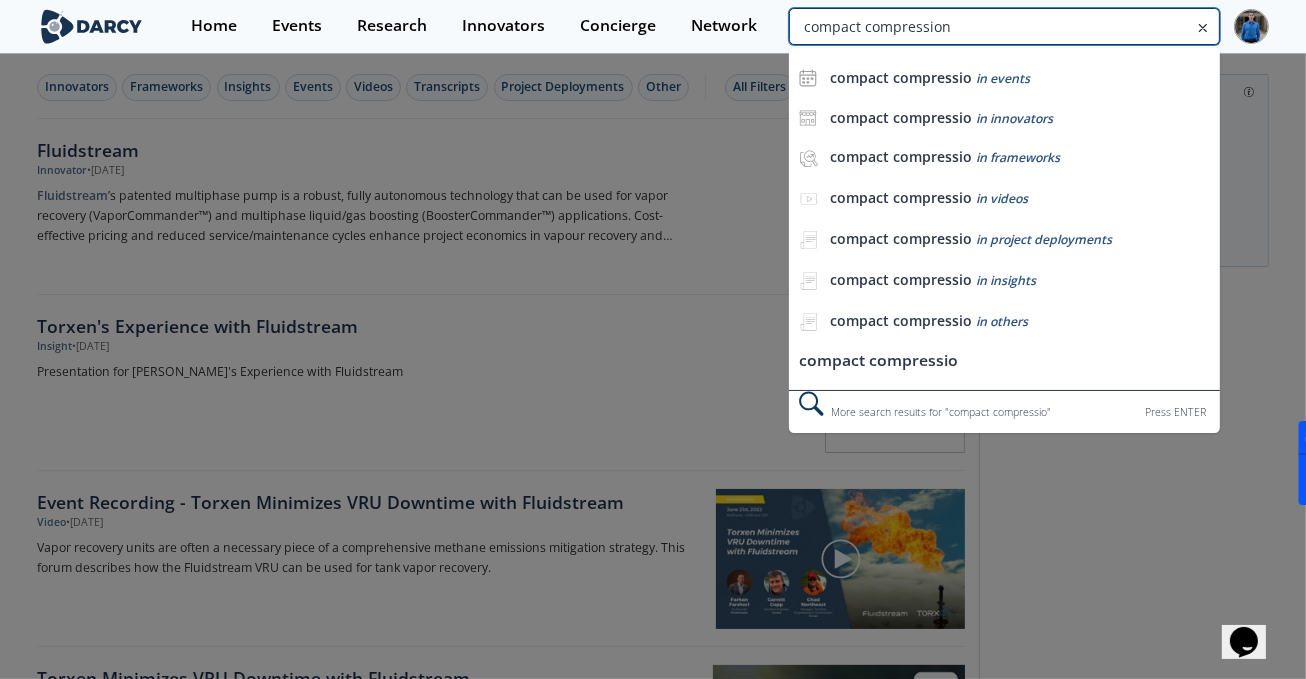 type on "compact compression" 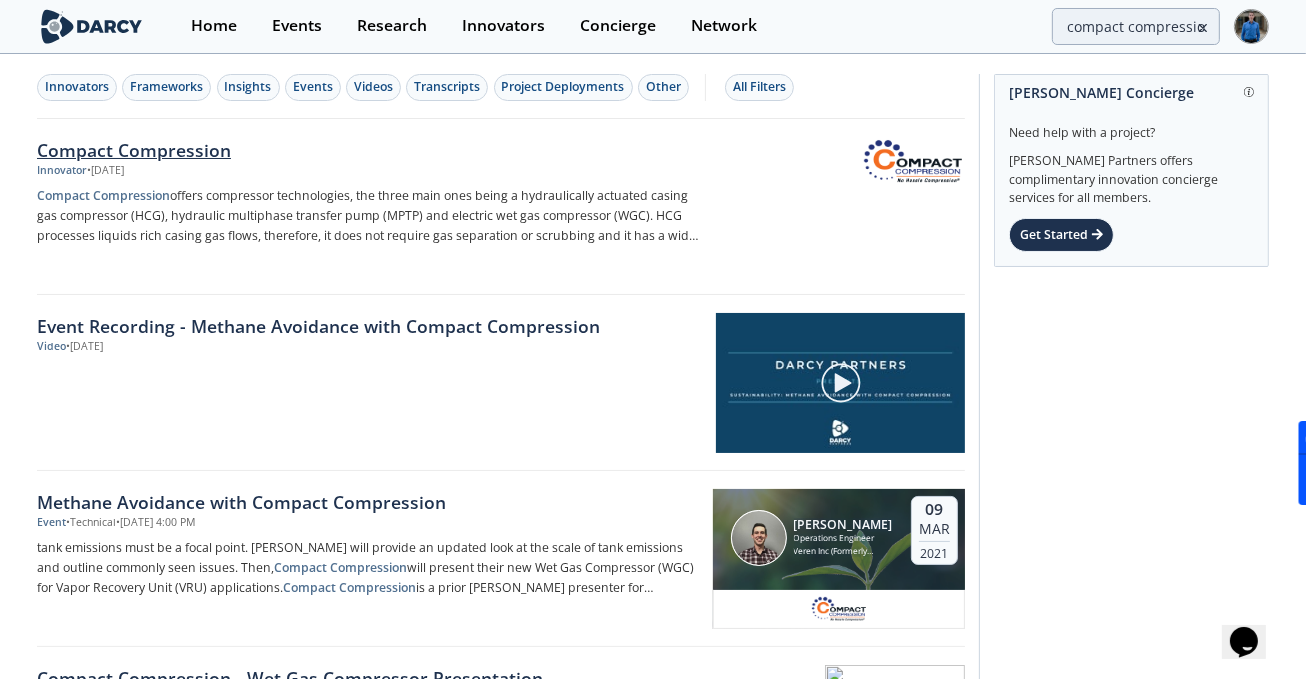 click on "Compact Compression" at bounding box center (368, 150) 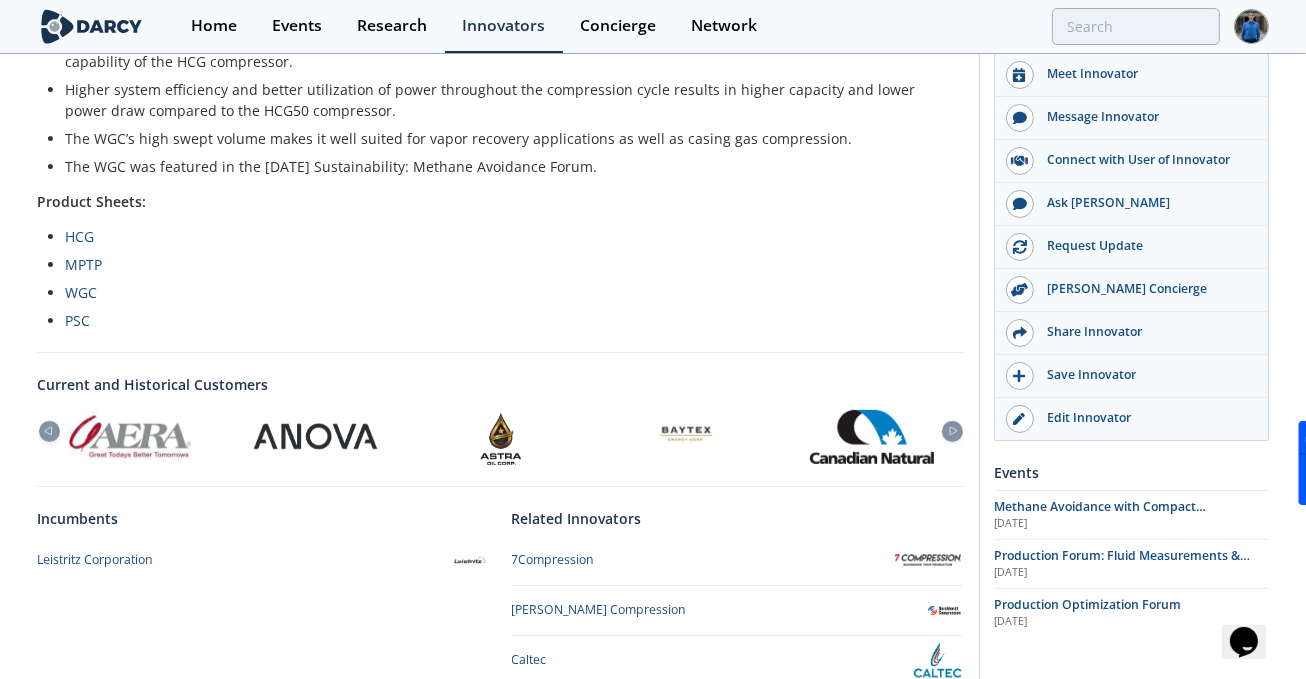 scroll, scrollTop: 1072, scrollLeft: 0, axis: vertical 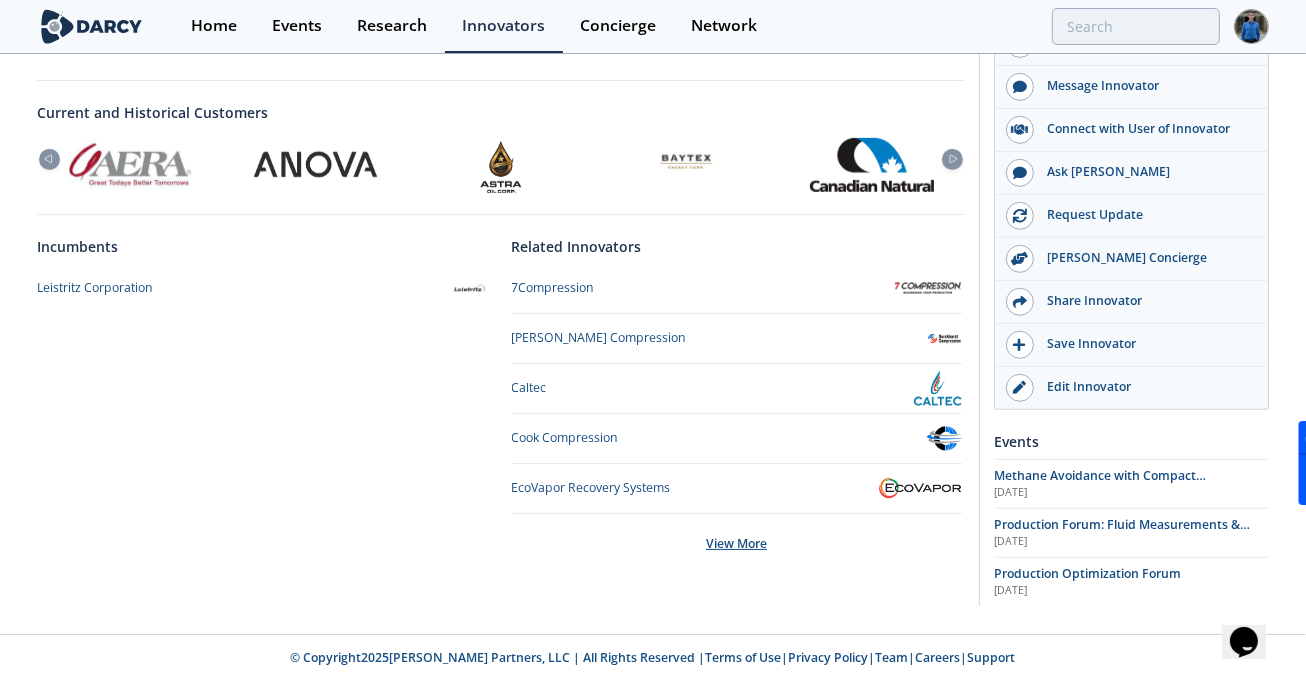 click on "View More" at bounding box center [737, 544] 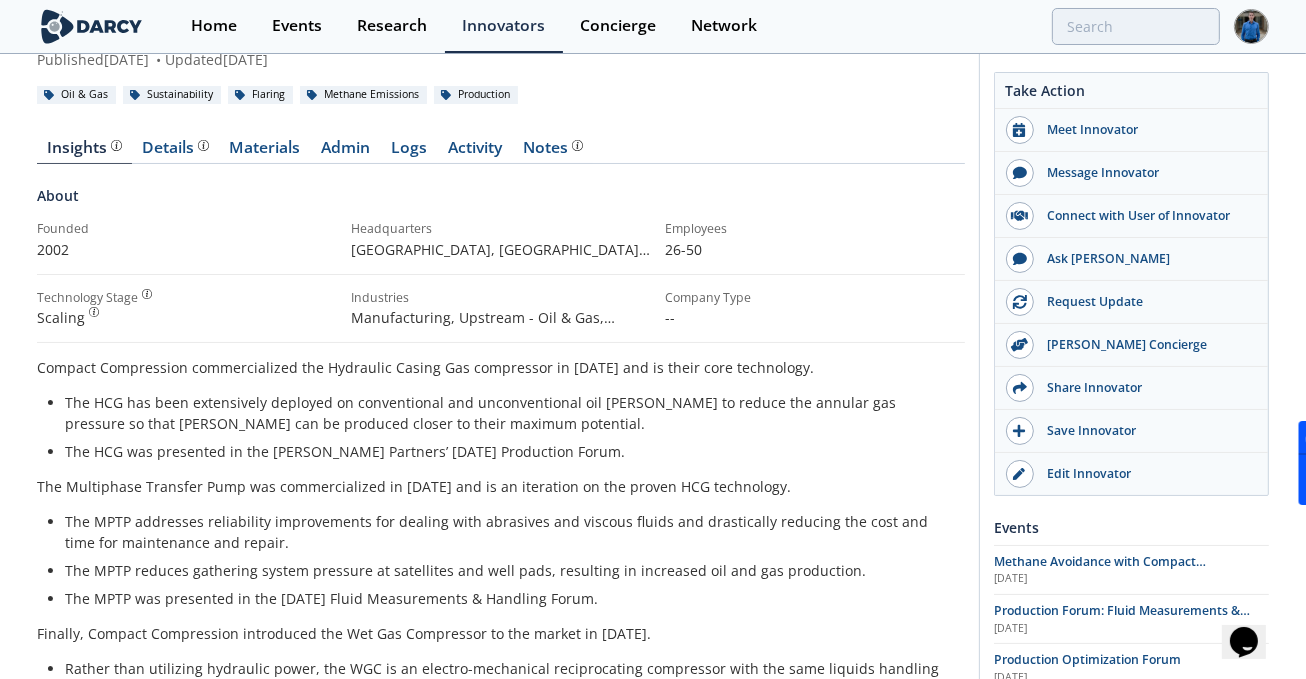 scroll, scrollTop: 0, scrollLeft: 0, axis: both 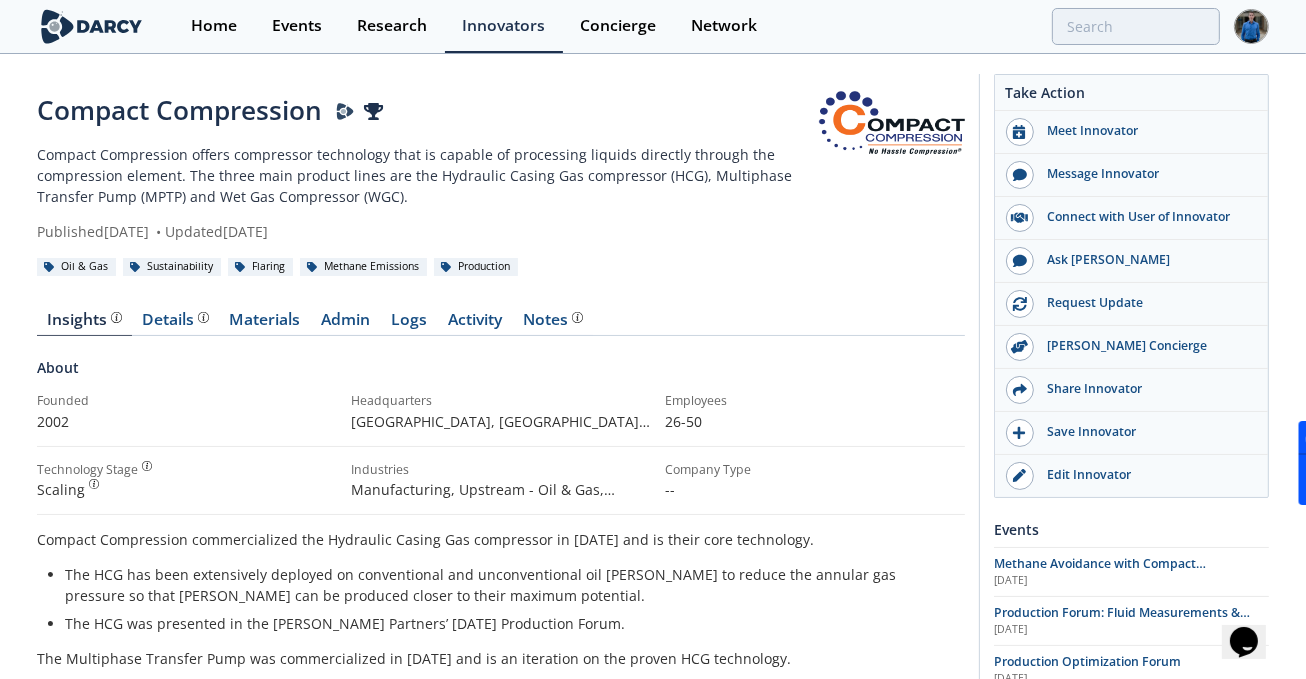 click on "Insights
Details
Materials
Admin
Logs
Activity
Notes
About
Founded
2002" at bounding box center (501, 1102) 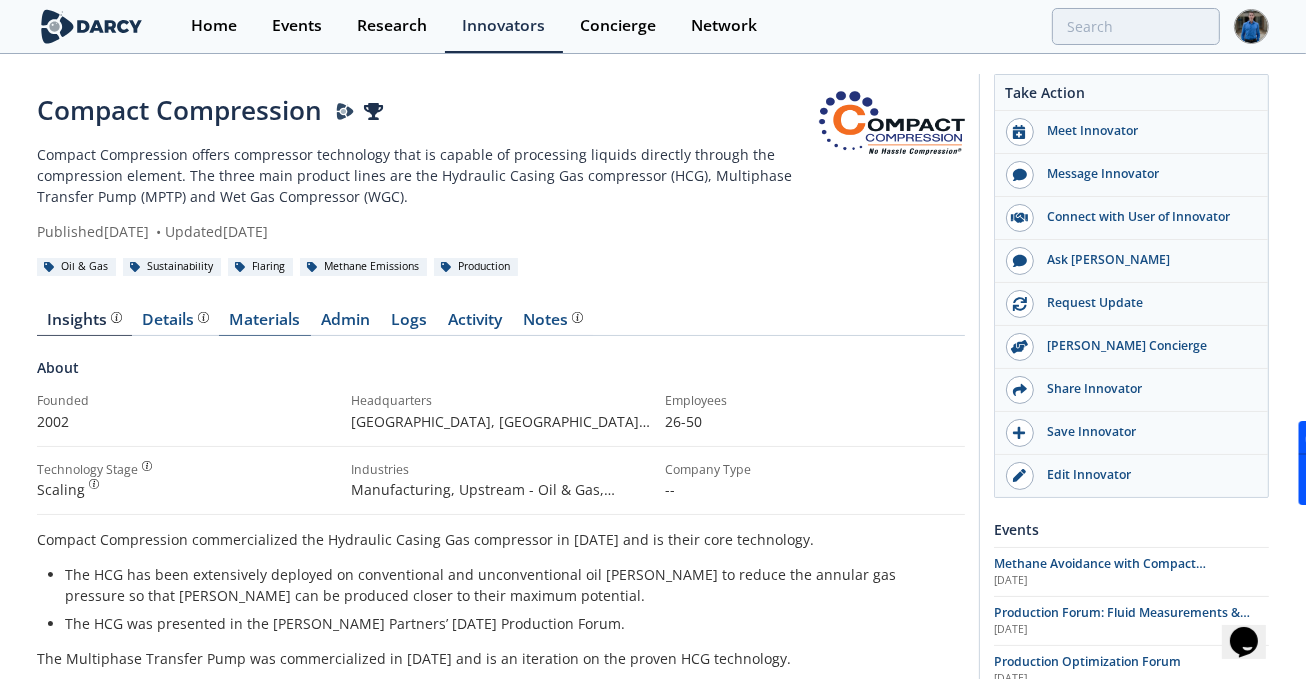 click on "Materials" at bounding box center [265, 324] 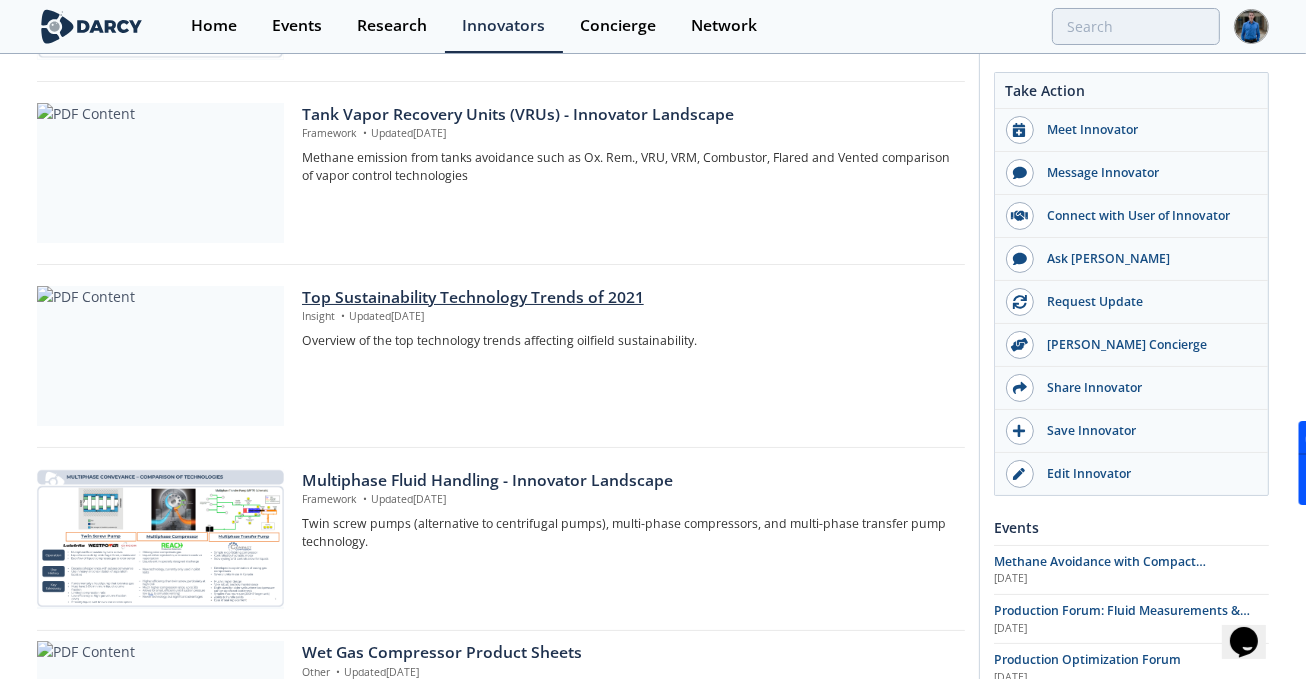 scroll, scrollTop: 1400, scrollLeft: 0, axis: vertical 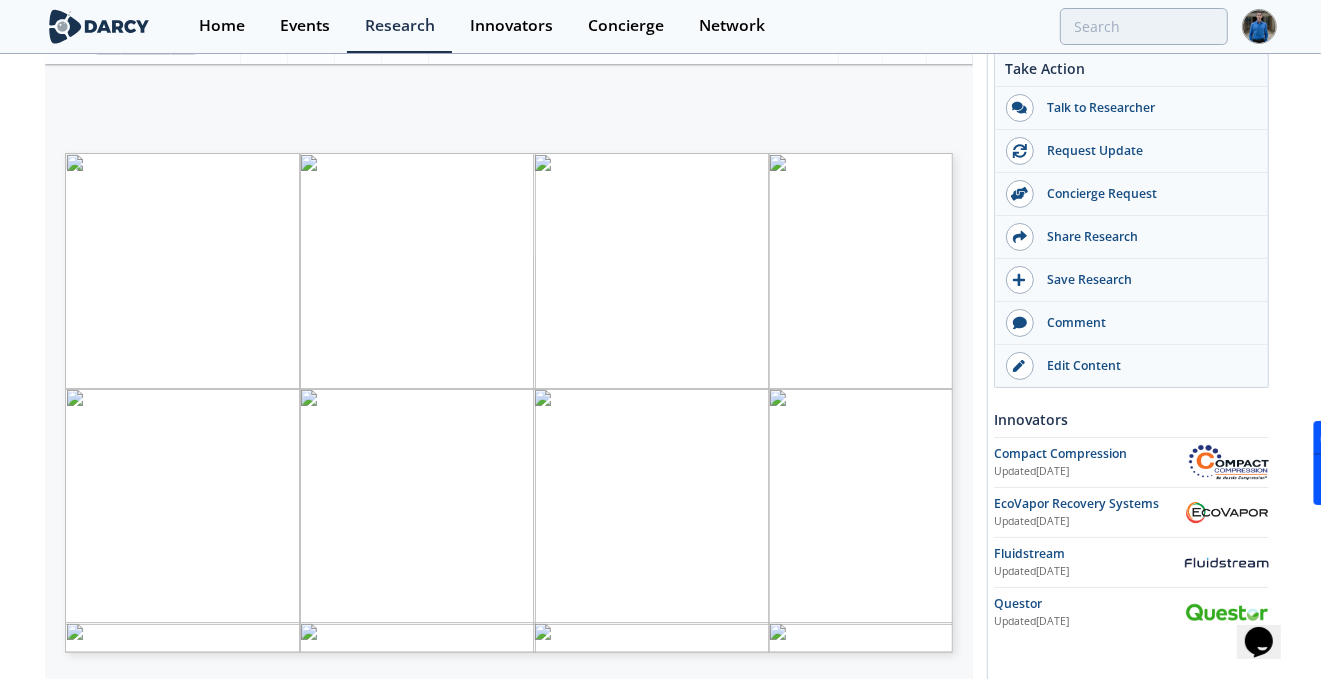 type on "2" 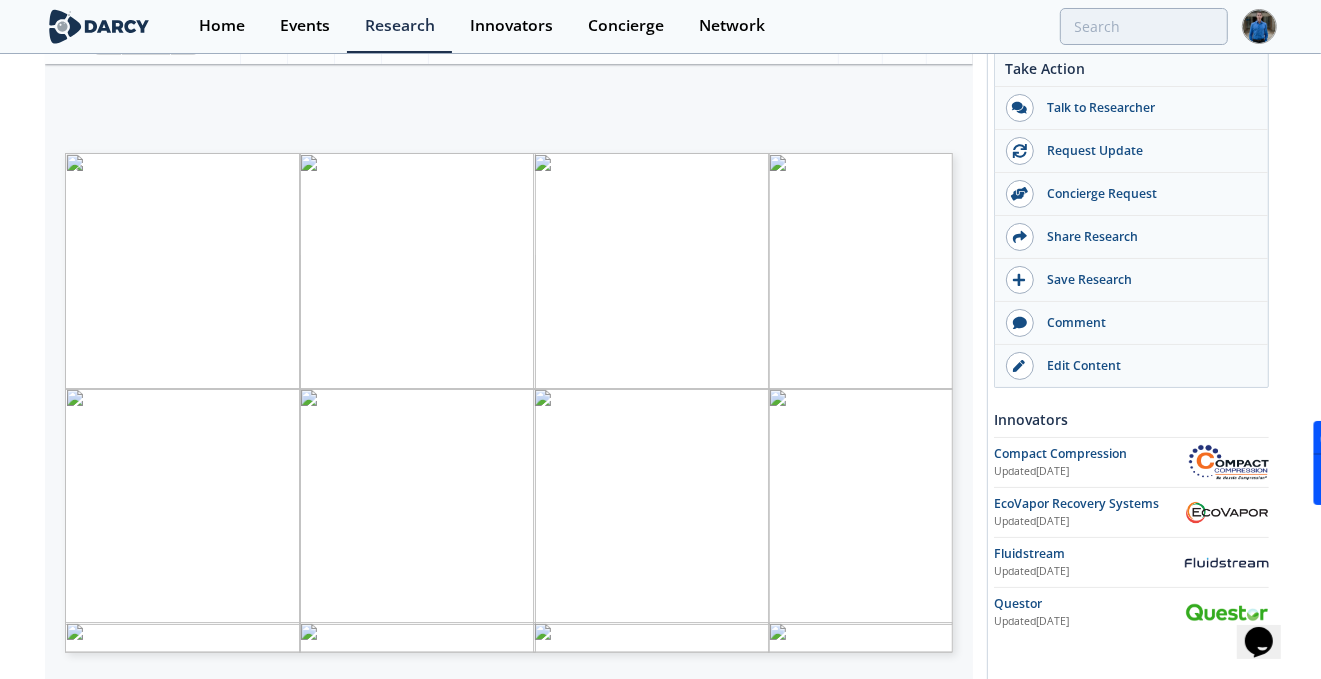 click at bounding box center (671, 837) 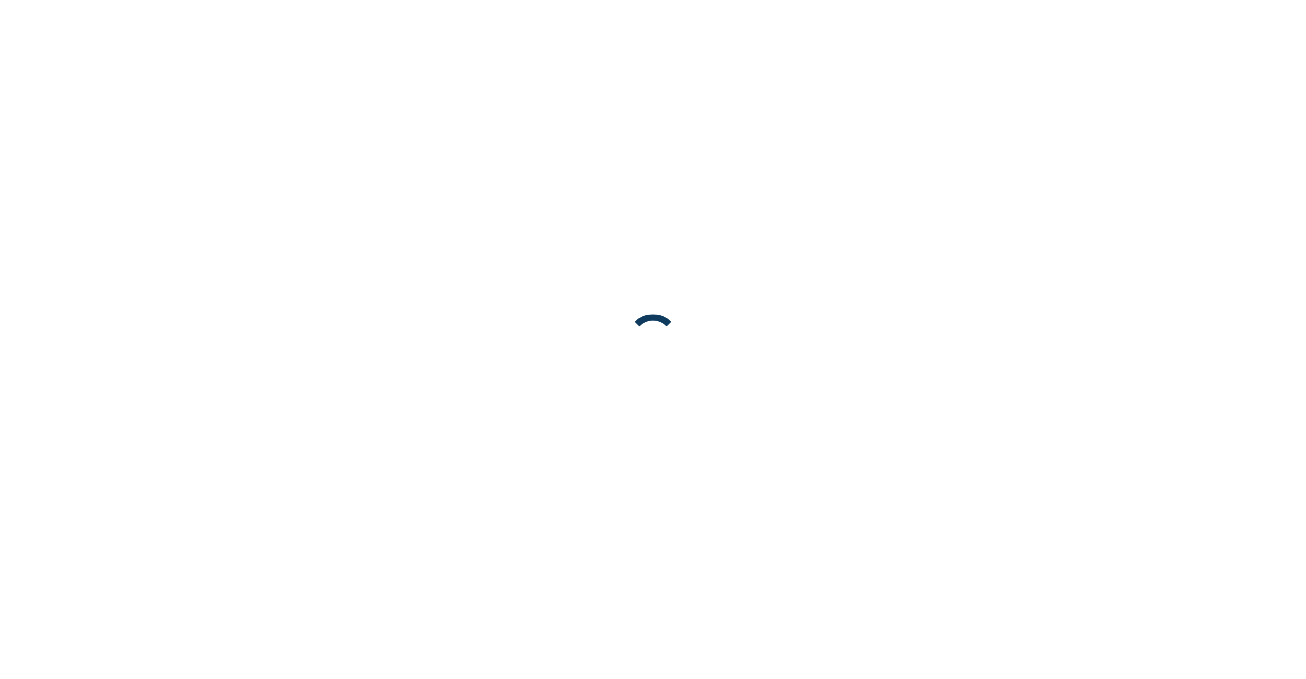 scroll, scrollTop: 0, scrollLeft: 0, axis: both 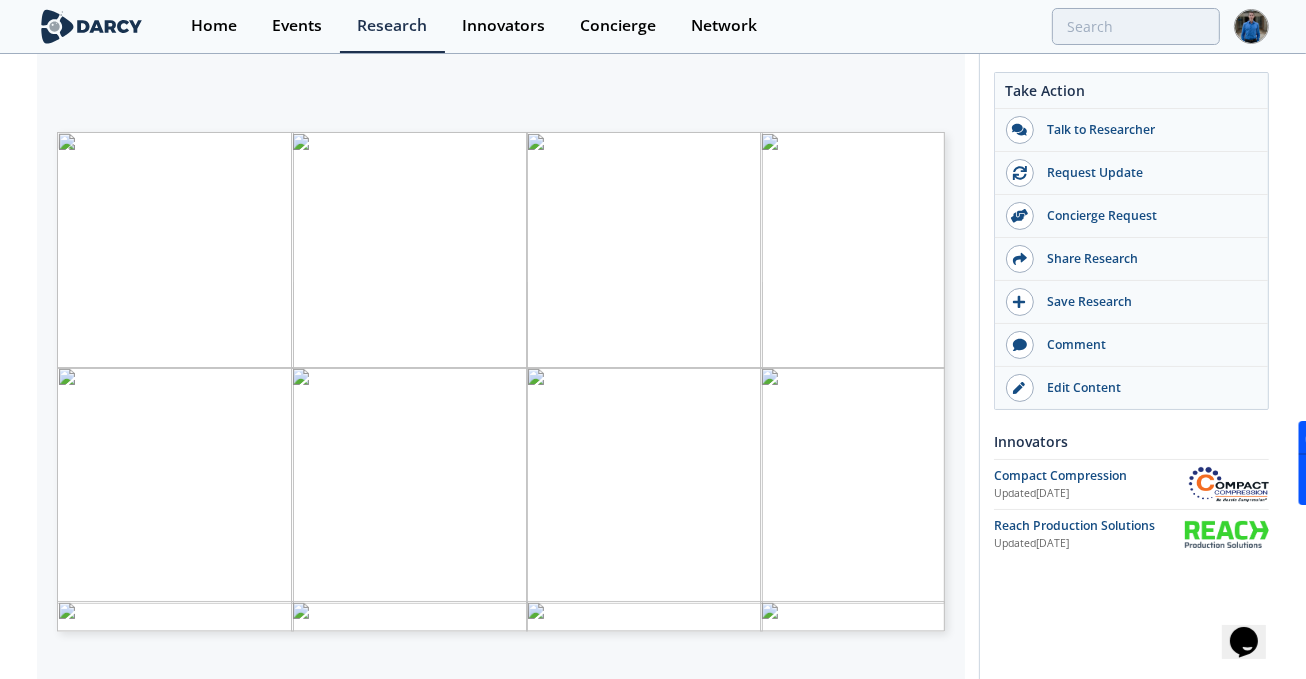 drag, startPoint x: 558, startPoint y: 415, endPoint x: 352, endPoint y: -522, distance: 959.3774 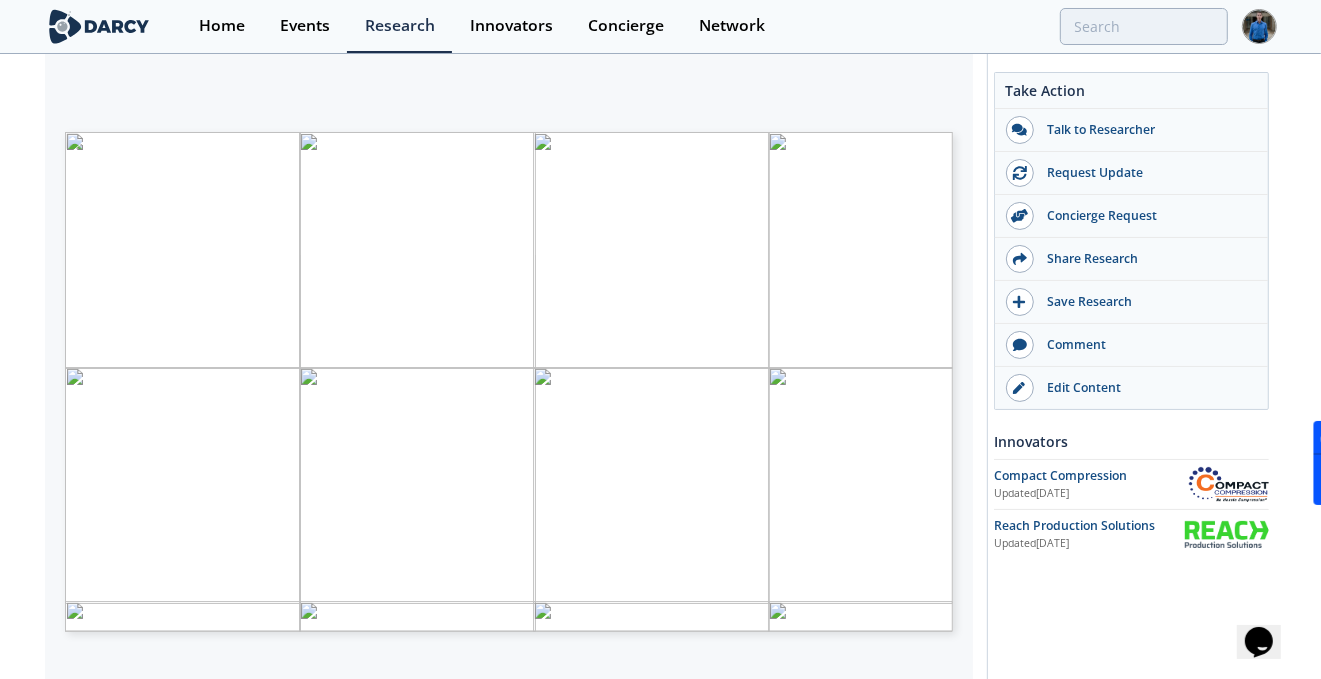 click on "Liquids exit in specially designed discharge" at bounding box center (546, 466) 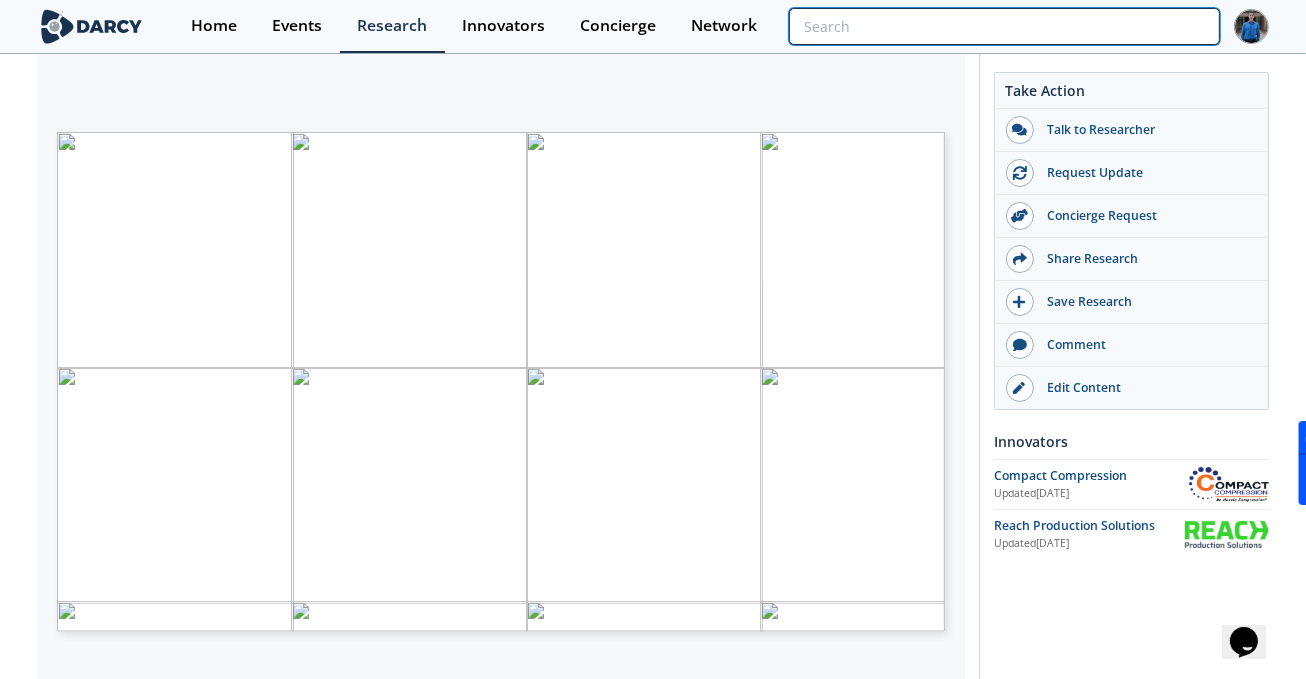 click at bounding box center (1004, 26) 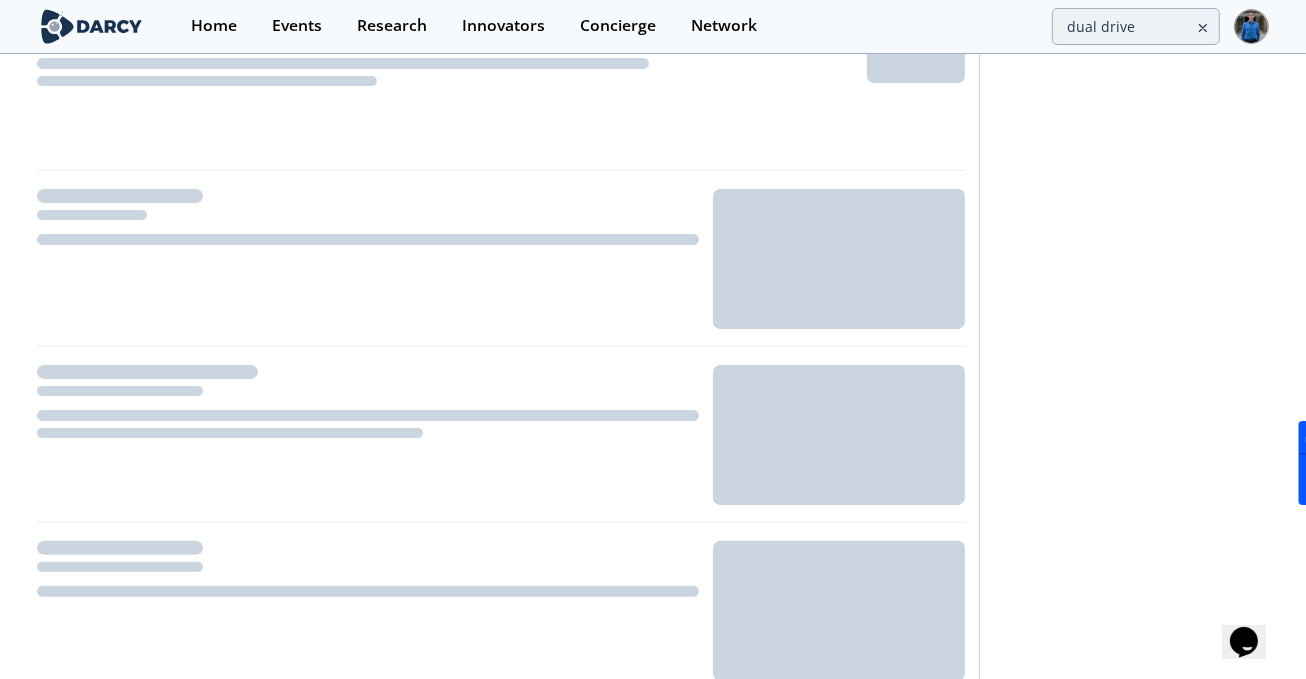 scroll, scrollTop: 0, scrollLeft: 0, axis: both 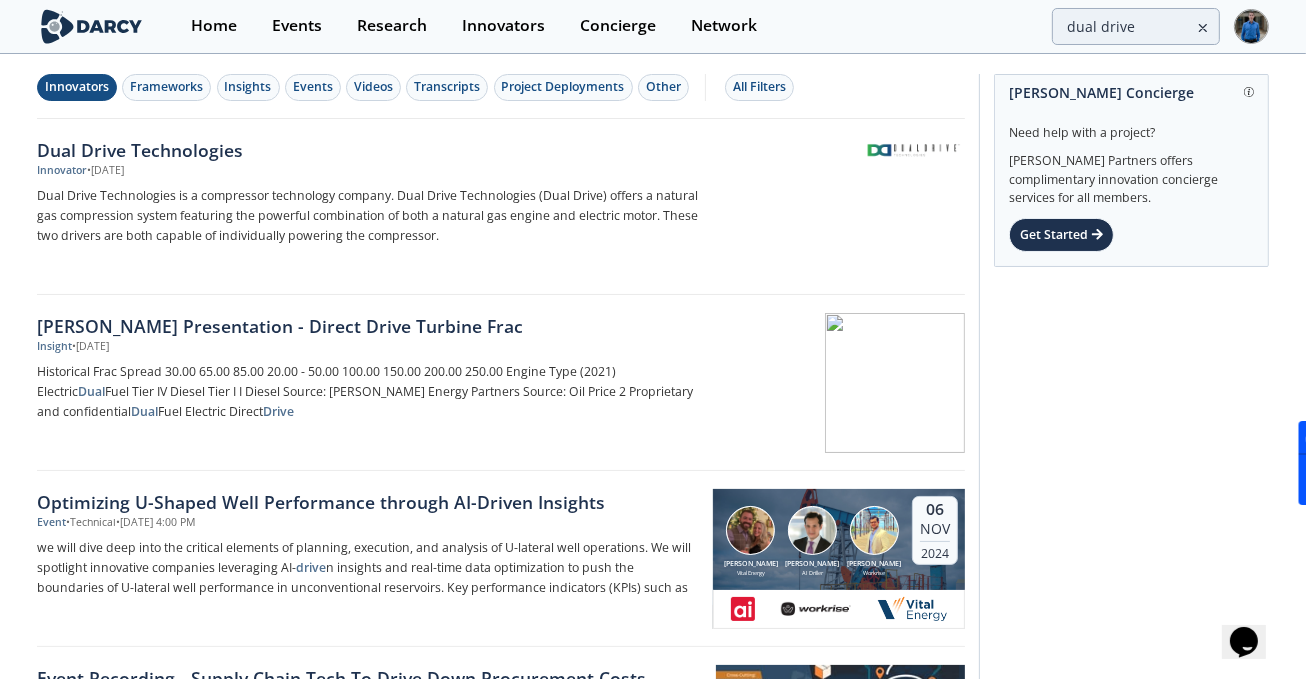 click on "Innovators" at bounding box center [77, 87] 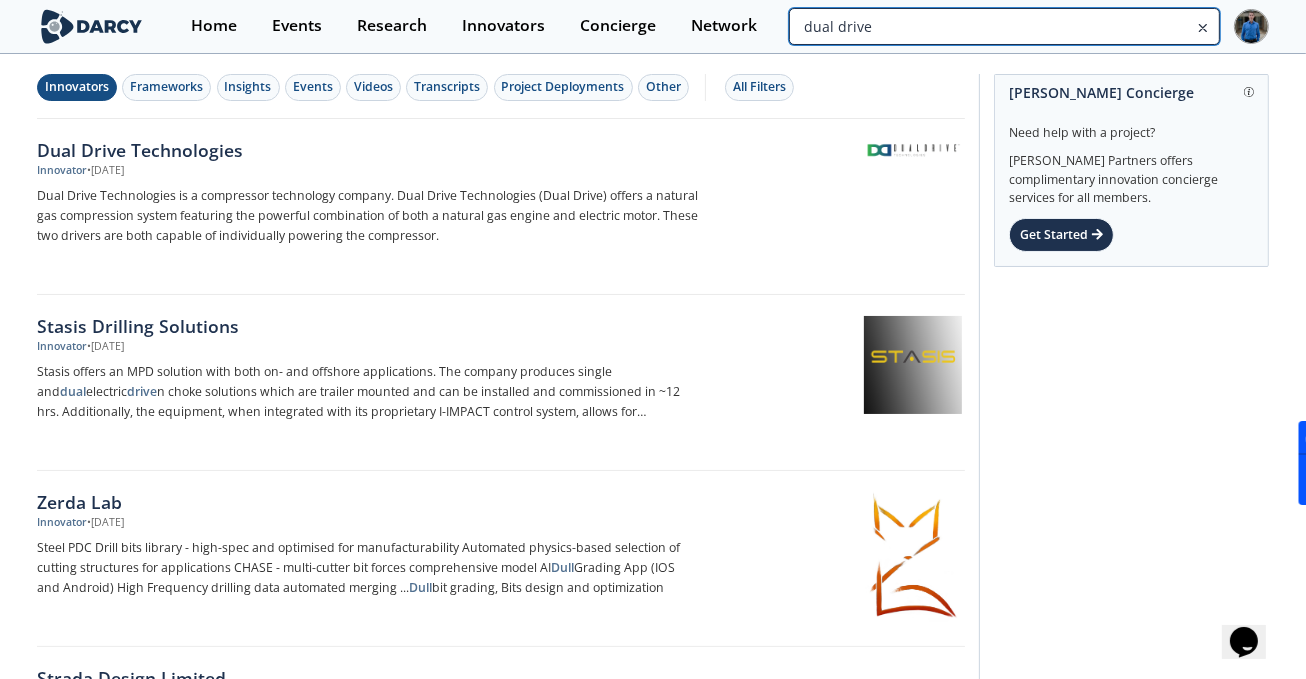 click on "dual drive" at bounding box center [1004, 26] 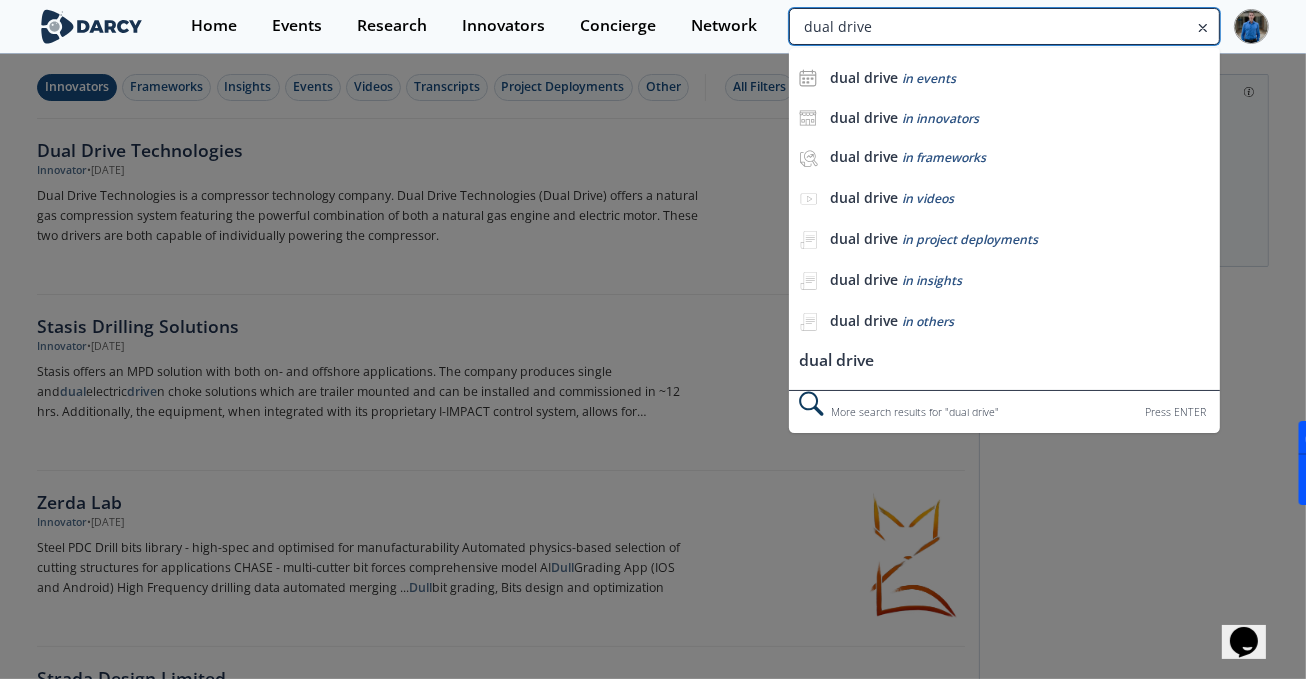 click on "dual drive" at bounding box center [1004, 26] 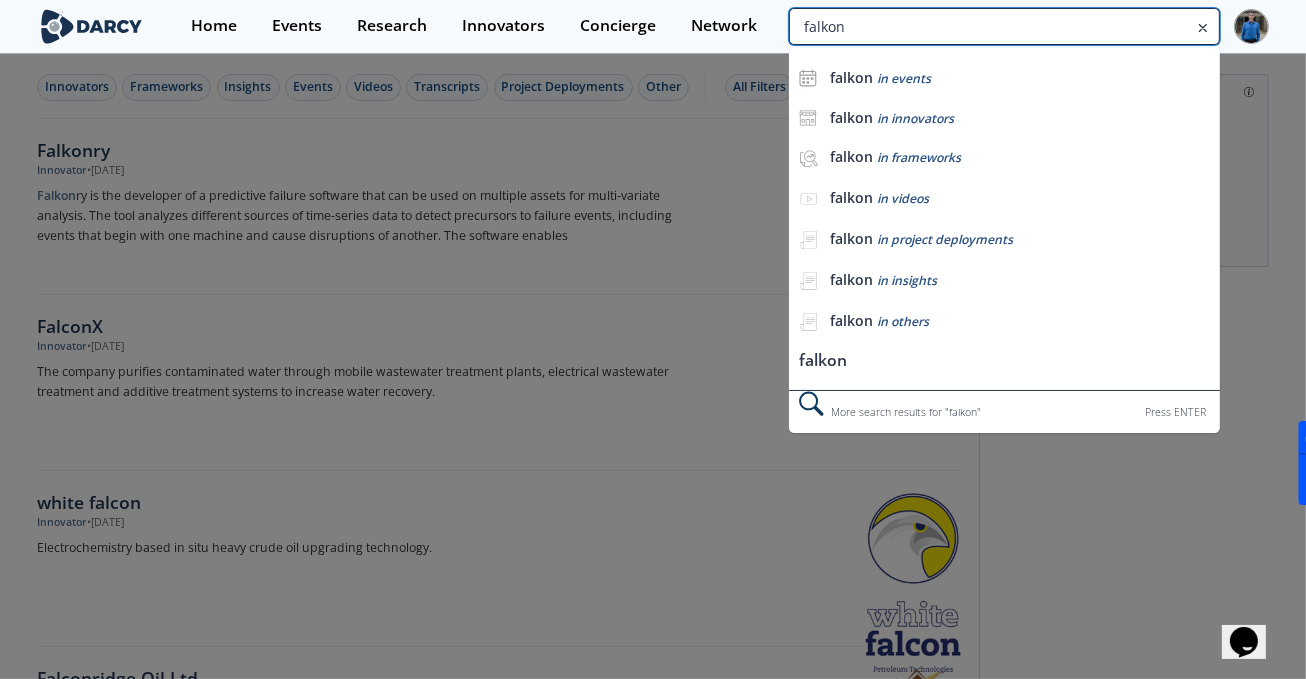click on "falkon" at bounding box center (1004, 26) 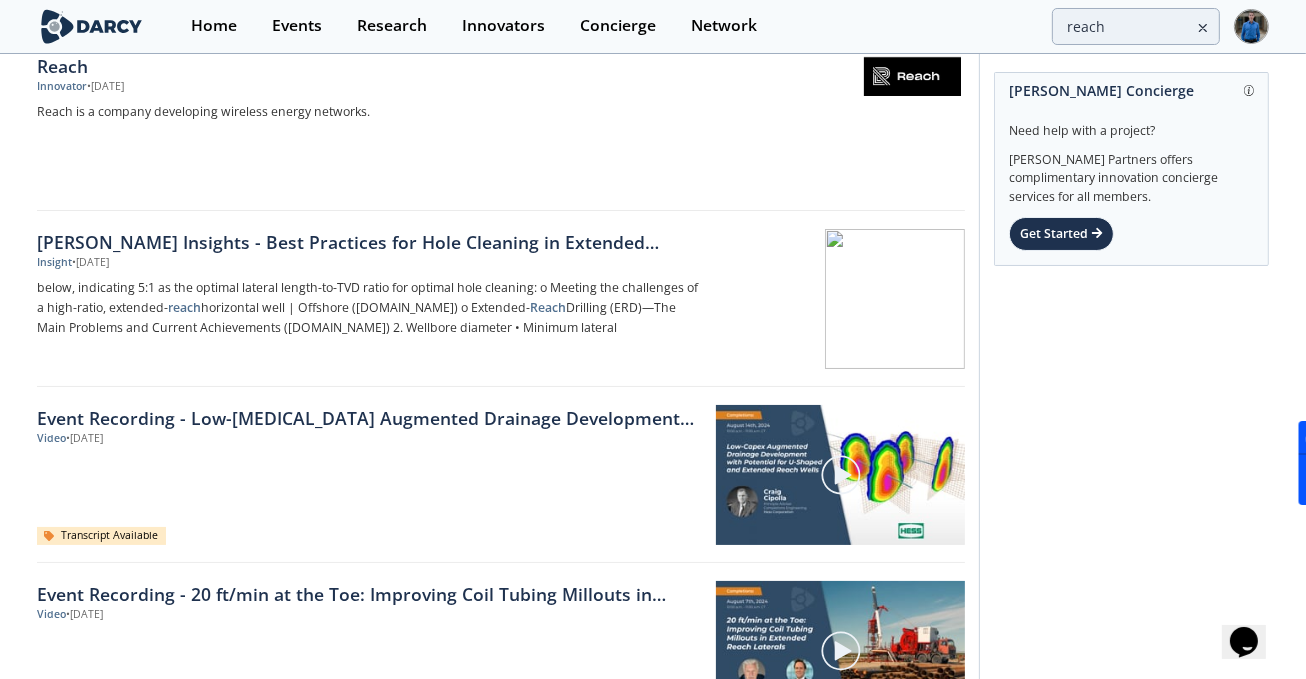 scroll, scrollTop: 0, scrollLeft: 0, axis: both 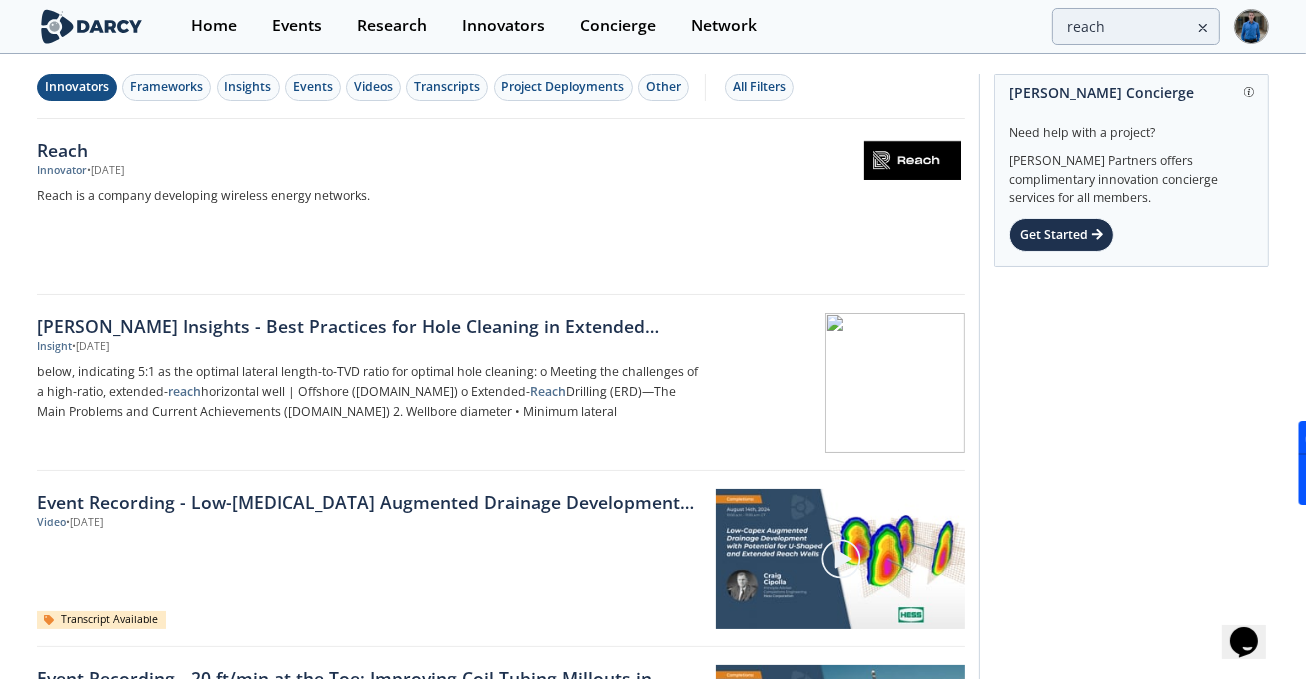 click on "Innovators" at bounding box center [77, 87] 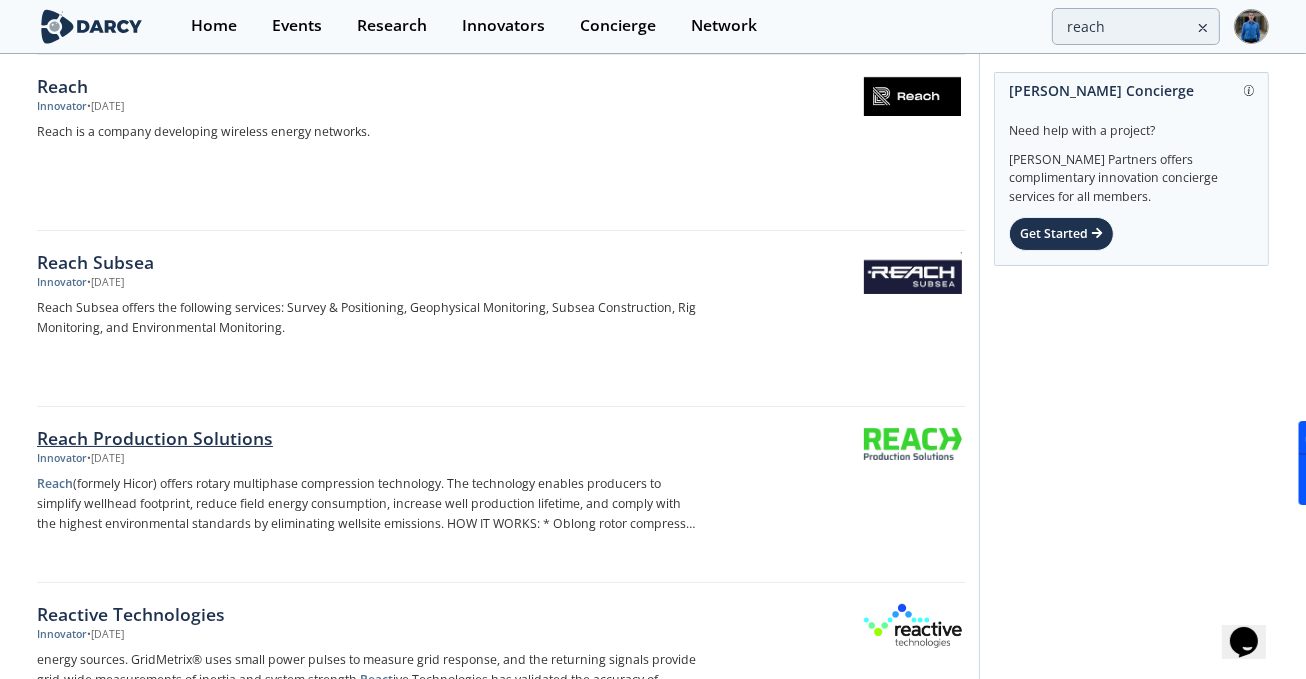 scroll, scrollTop: 100, scrollLeft: 0, axis: vertical 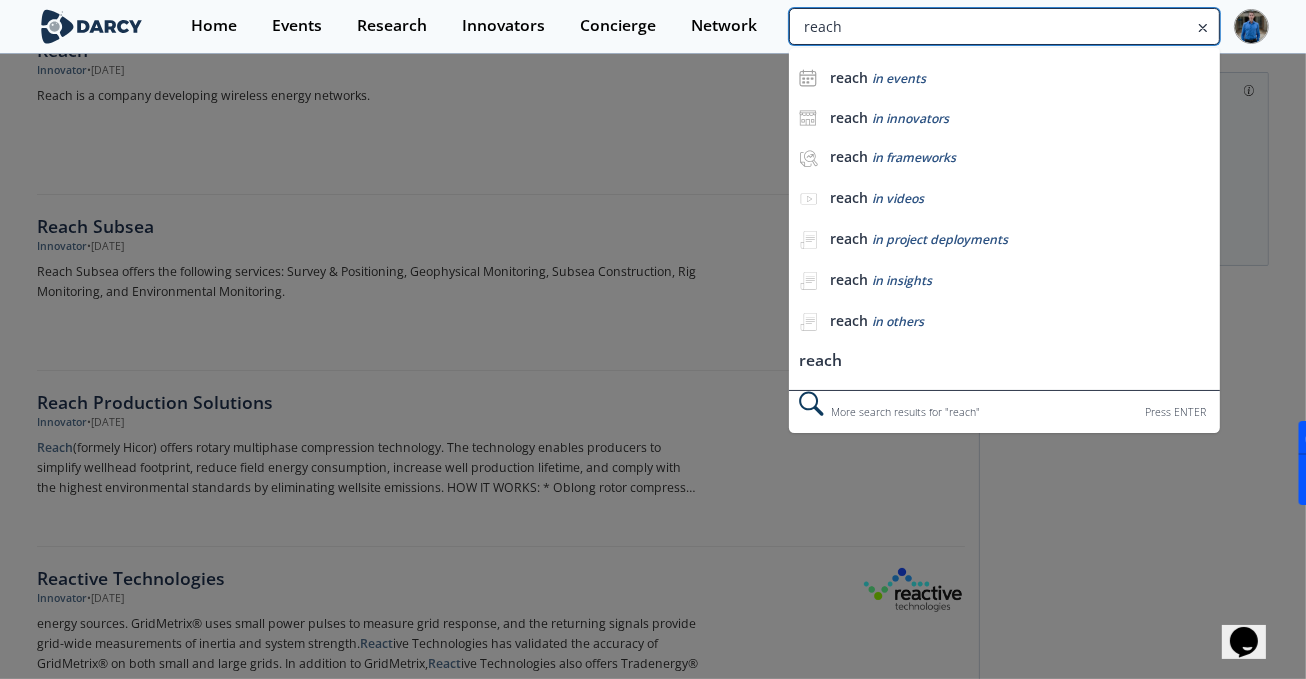 click on "reach" at bounding box center [1004, 26] 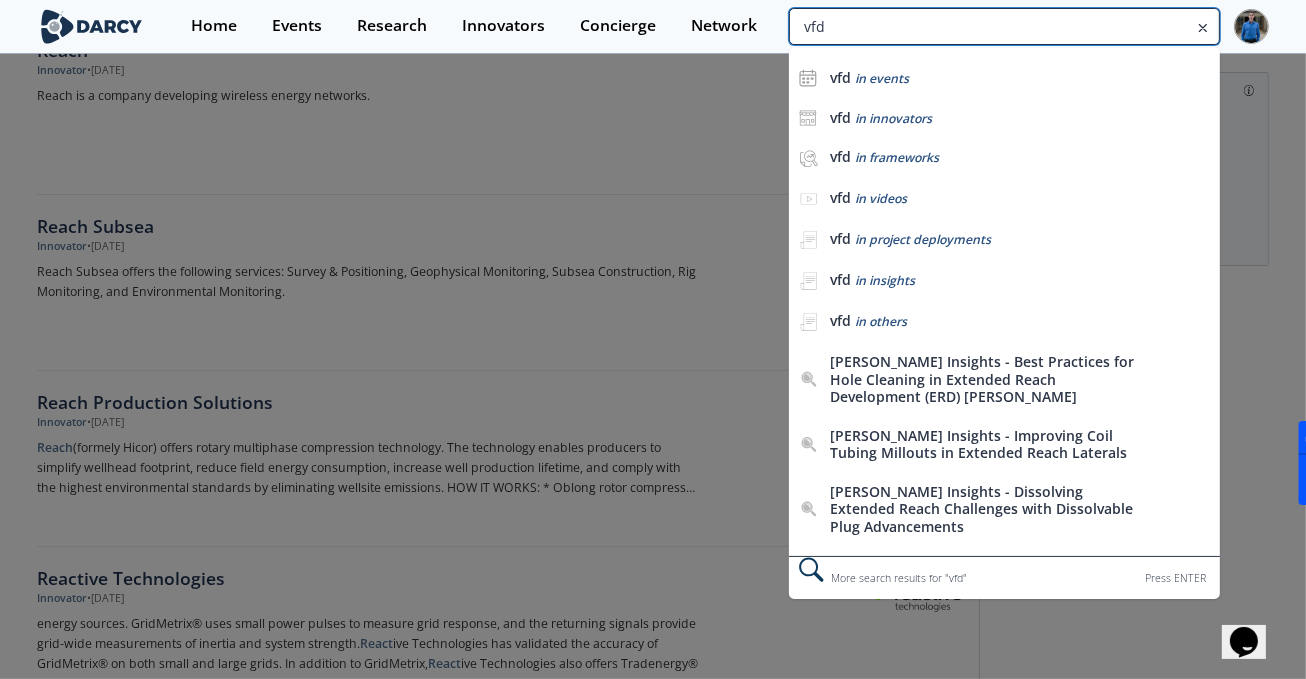 type on "vfd" 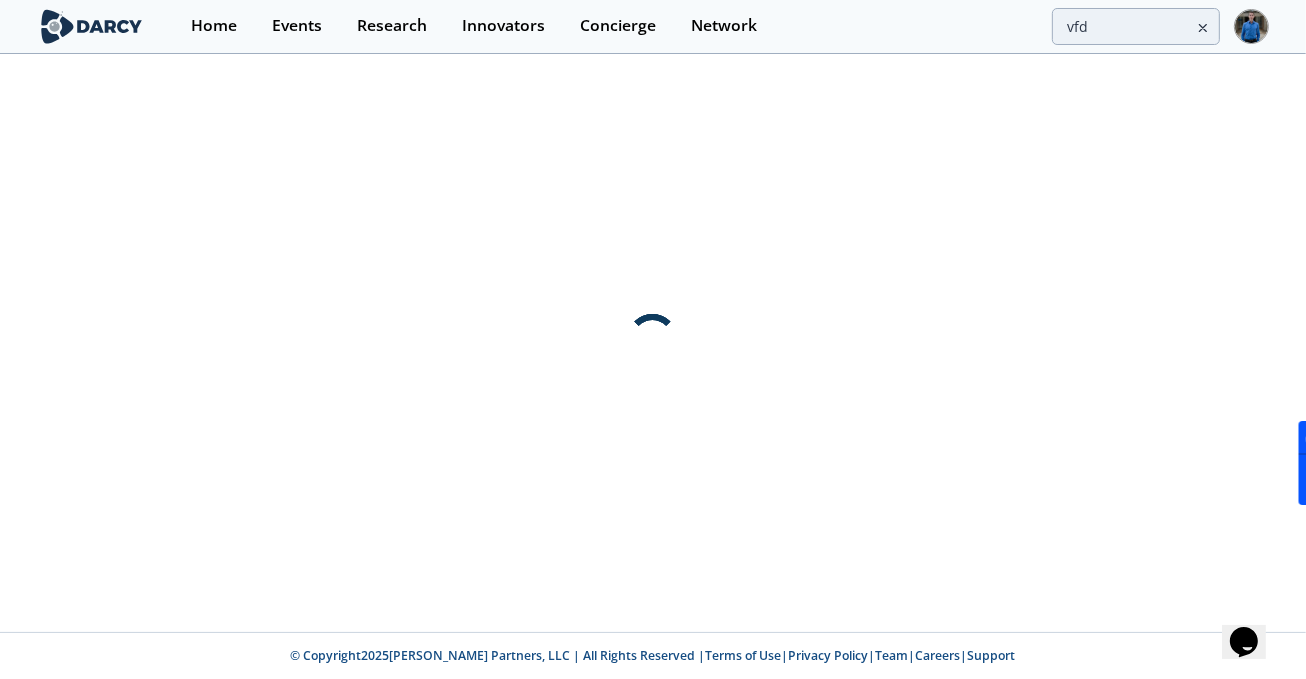 scroll, scrollTop: 0, scrollLeft: 0, axis: both 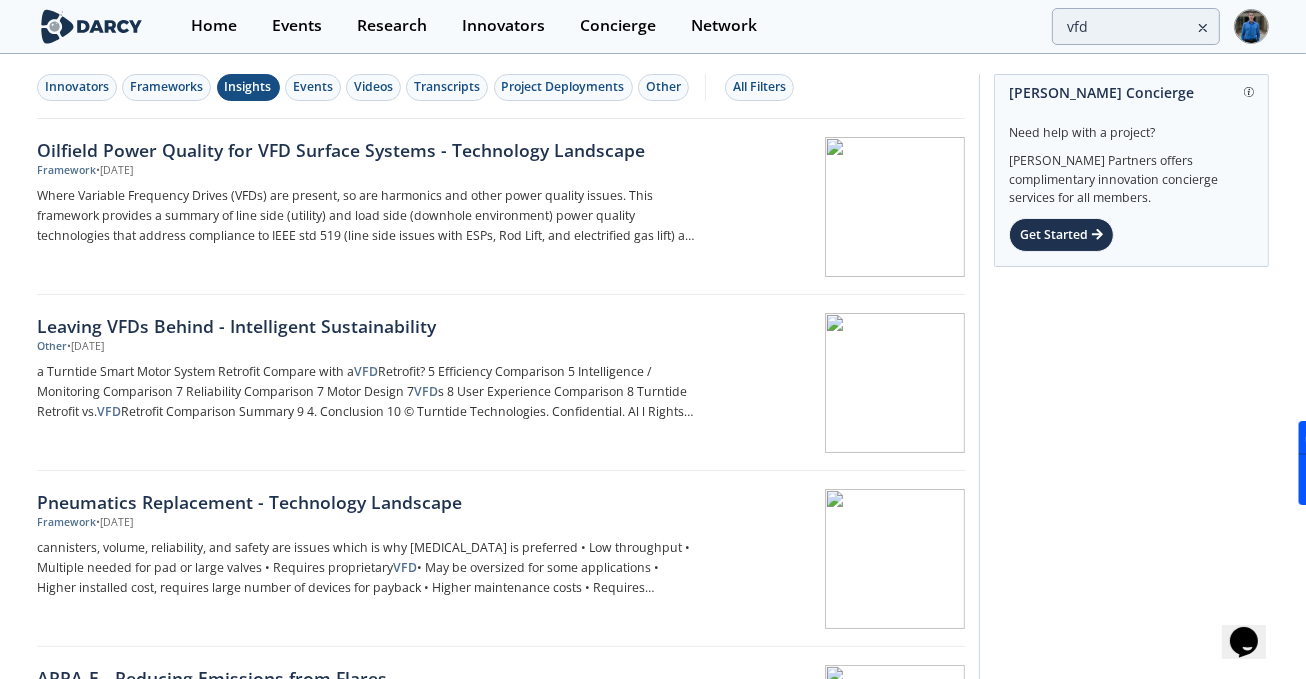click on "Insights" at bounding box center (248, 87) 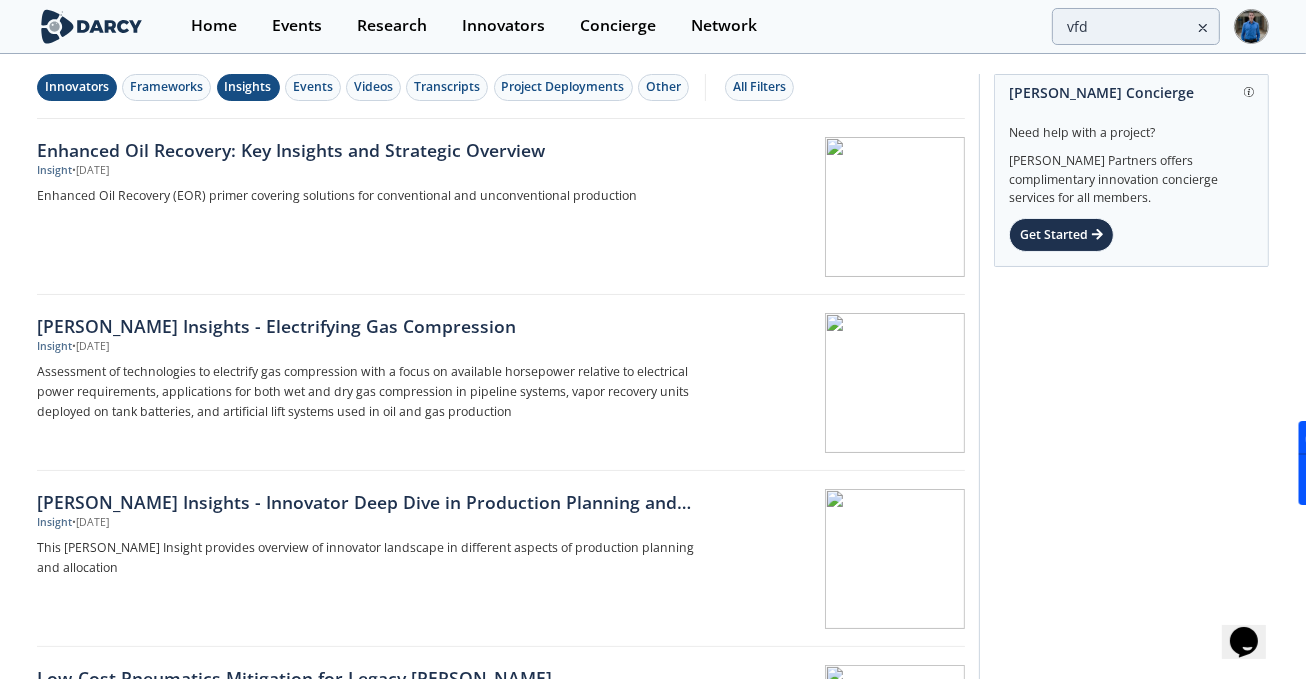 click on "Innovators" at bounding box center [77, 87] 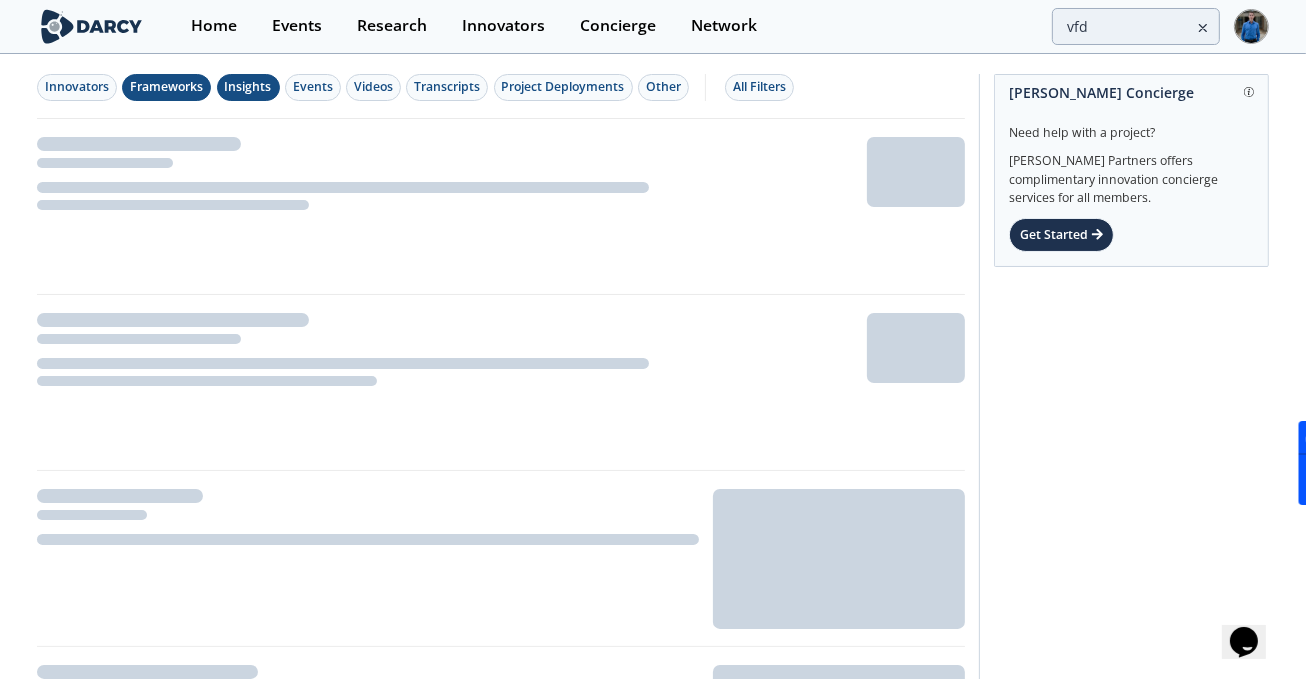 click on "Frameworks" at bounding box center [166, 87] 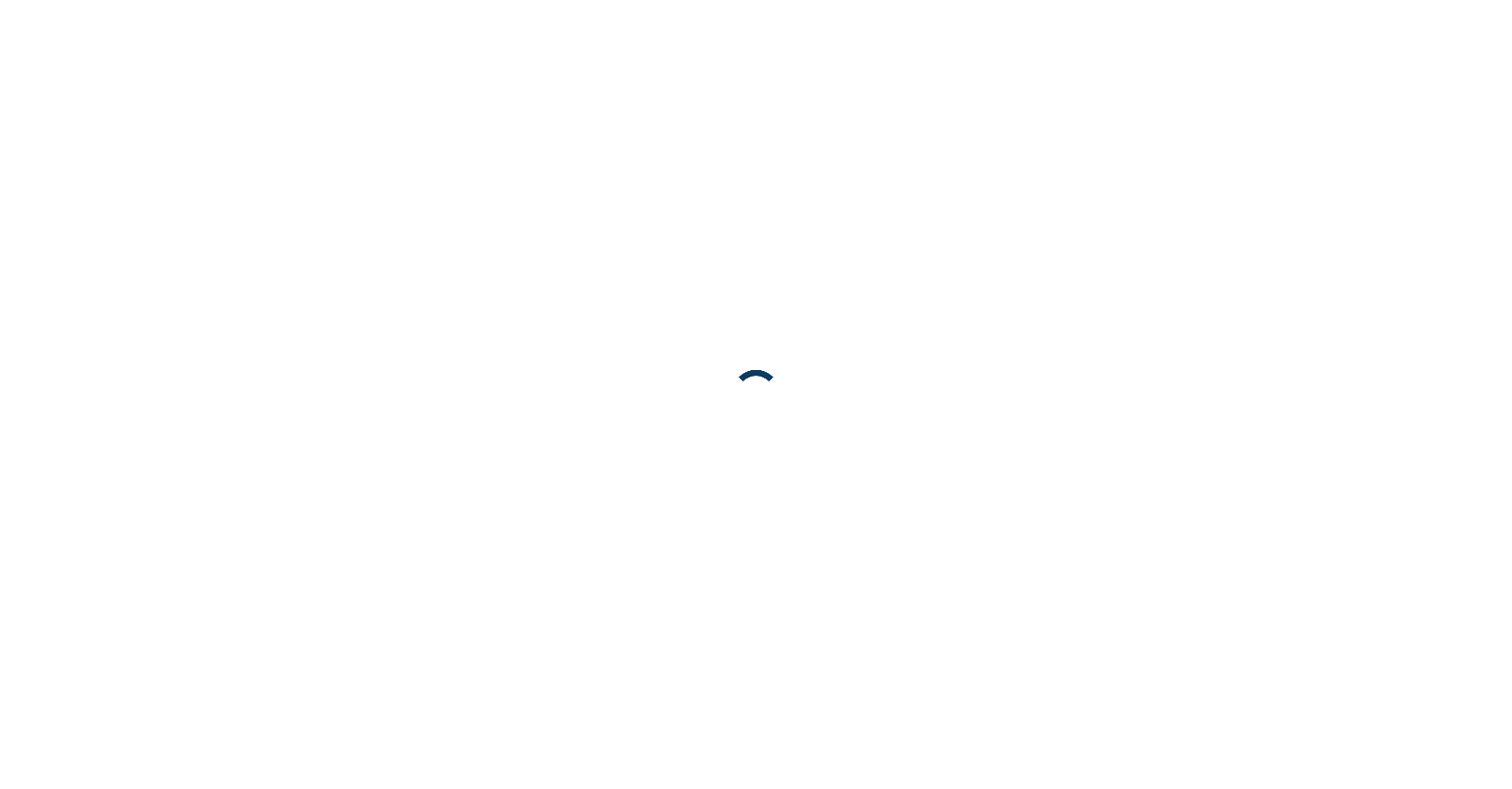 scroll, scrollTop: 0, scrollLeft: 0, axis: both 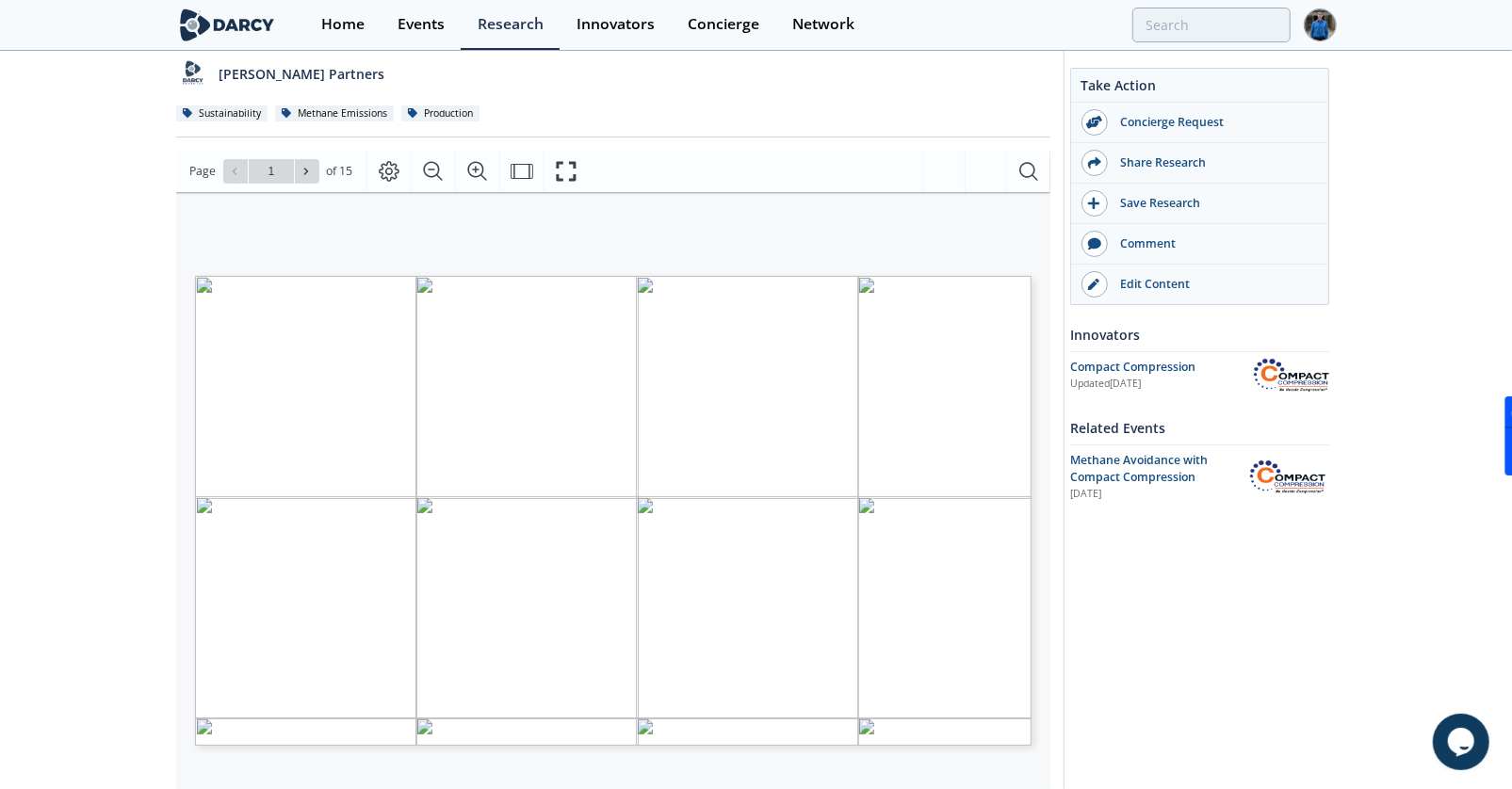 type on "2" 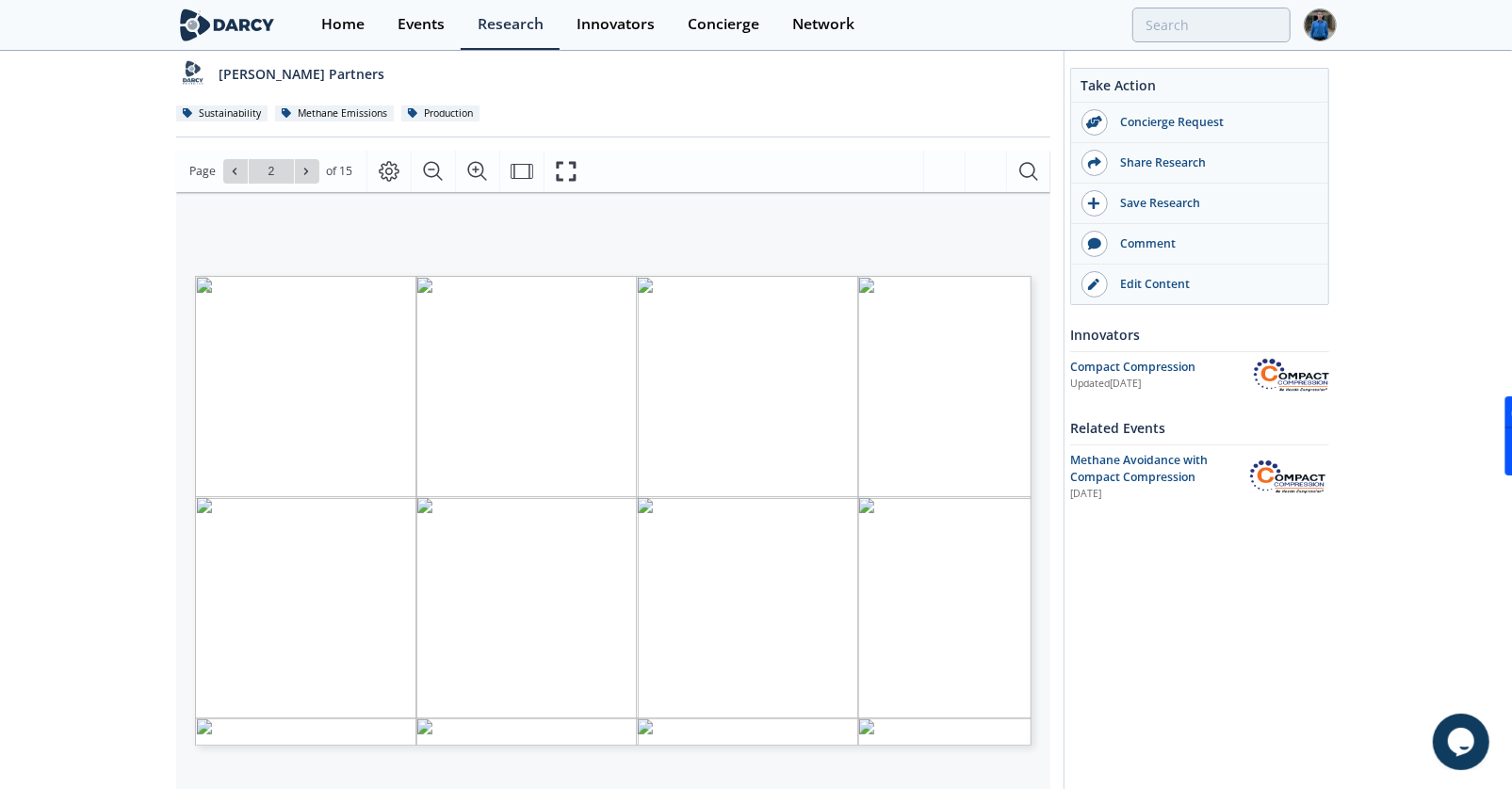 type on "3" 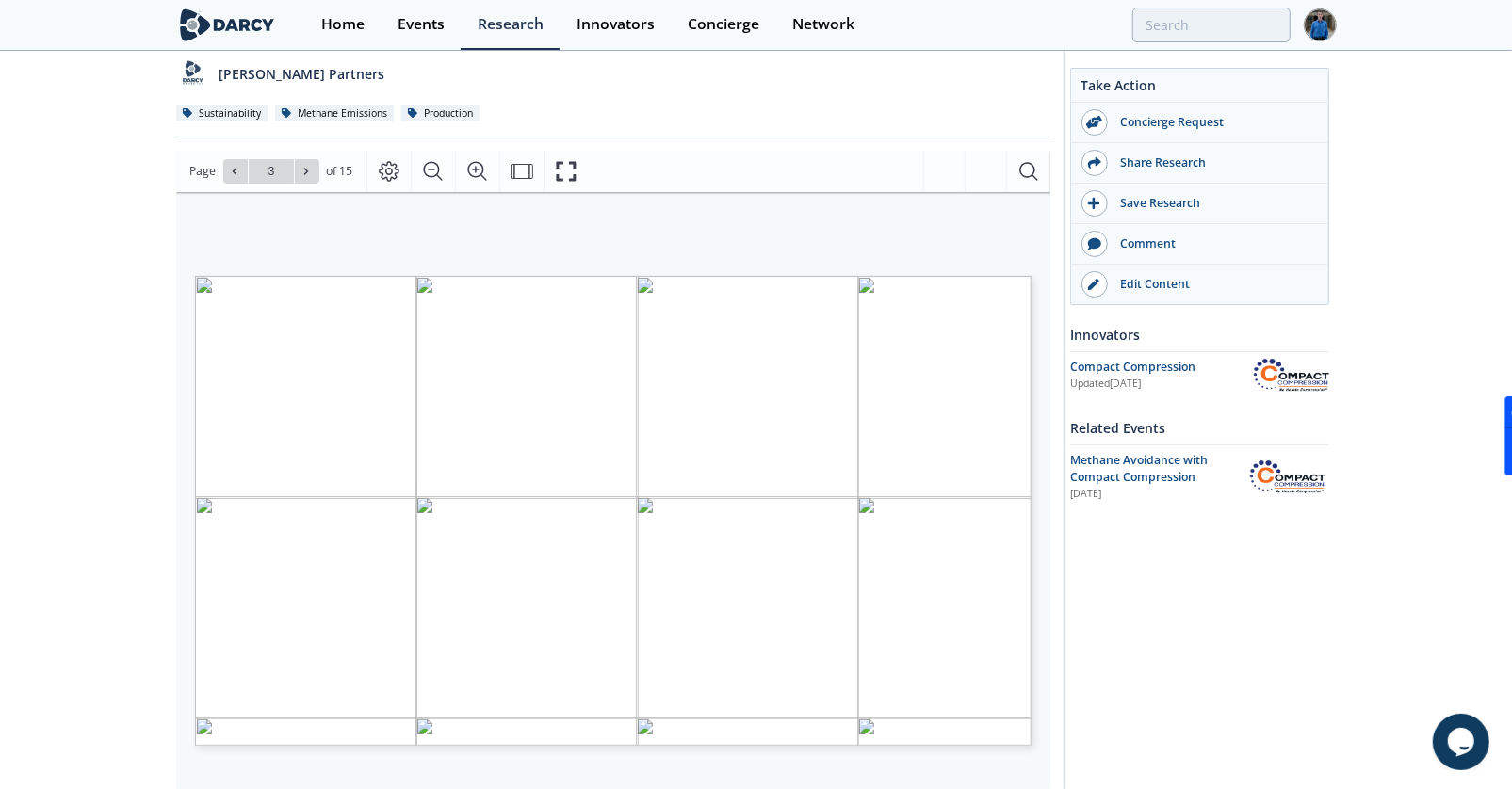 type on "4" 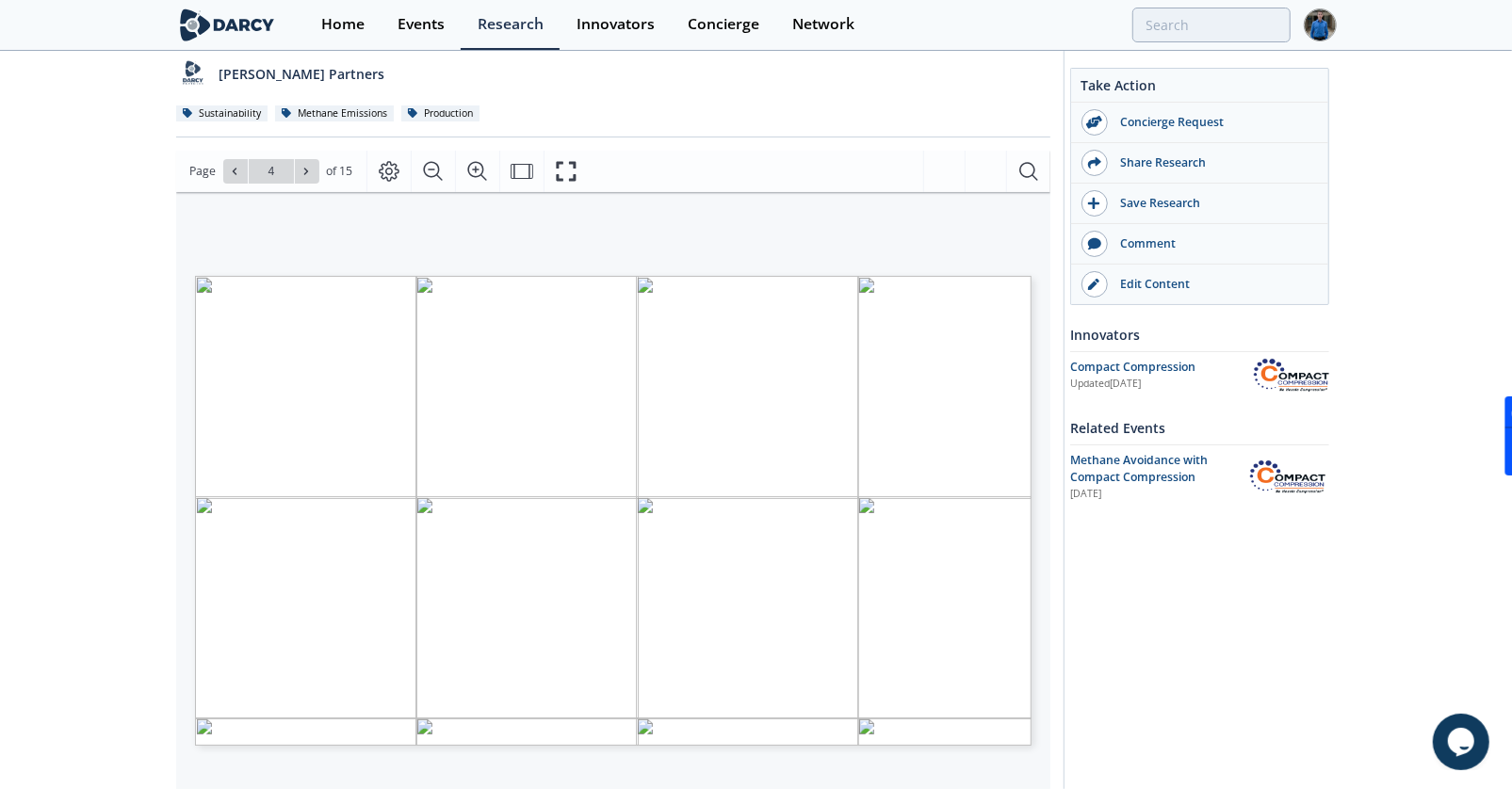 type on "5" 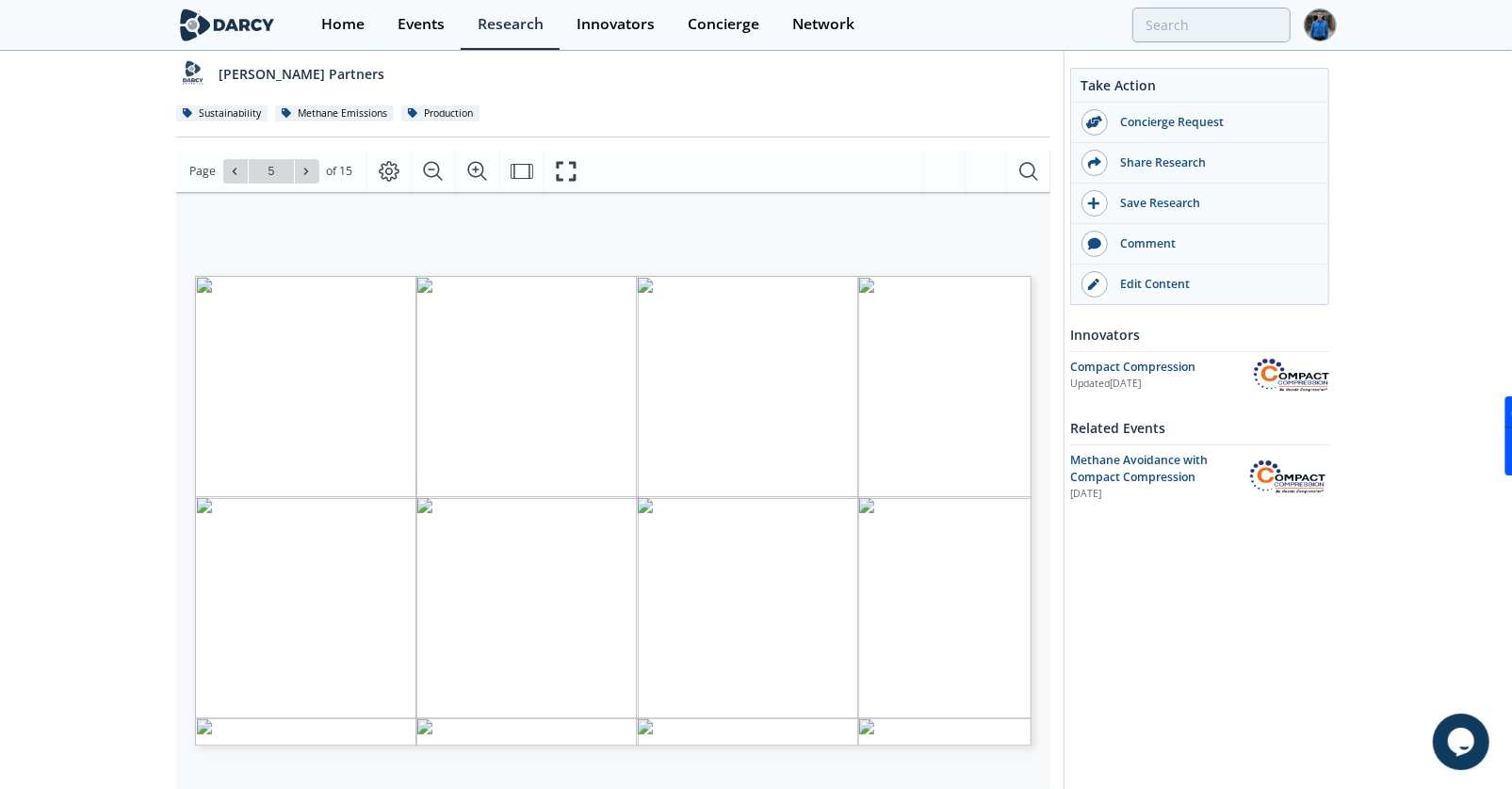 type on "6" 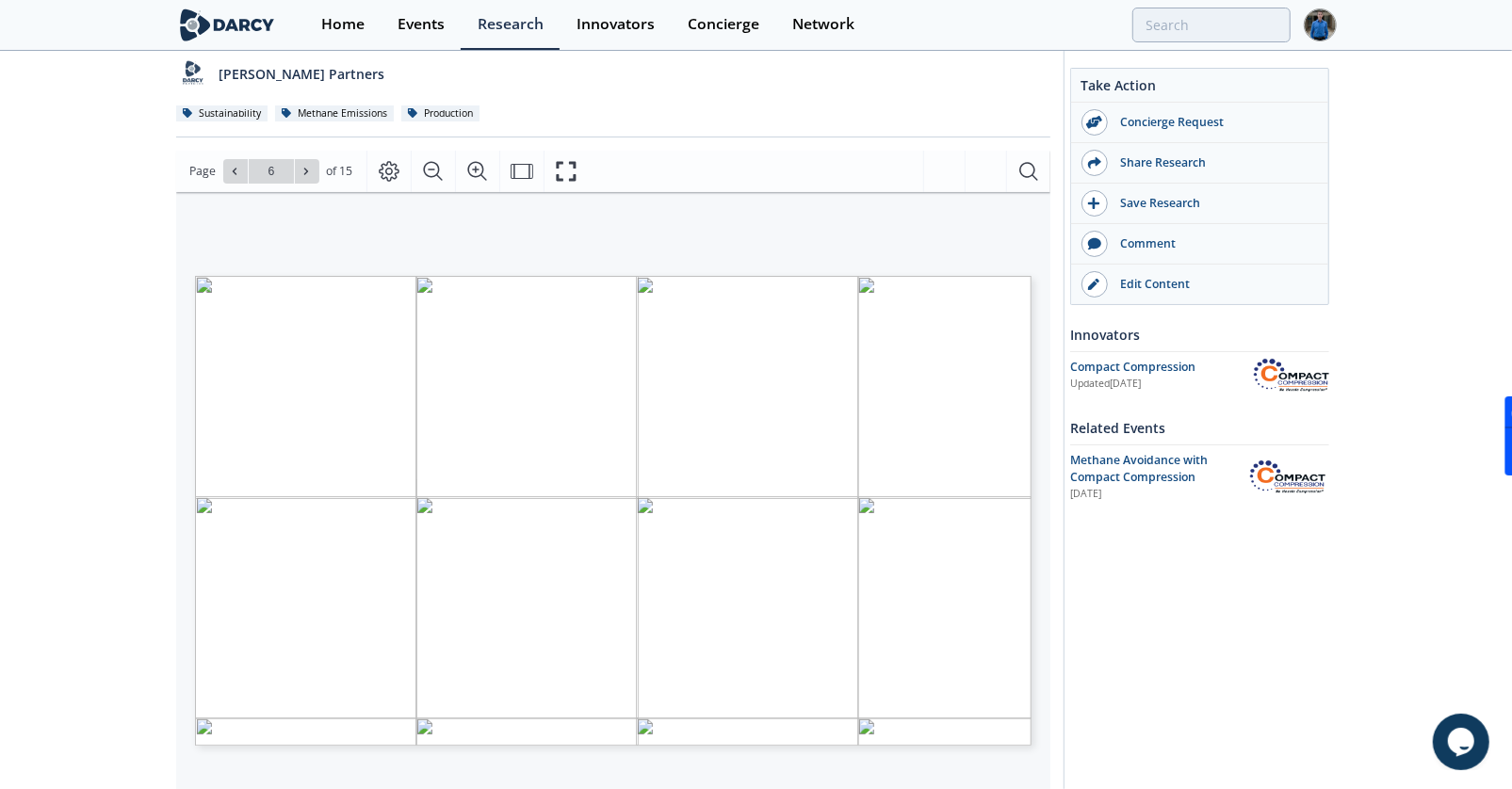 type on "7" 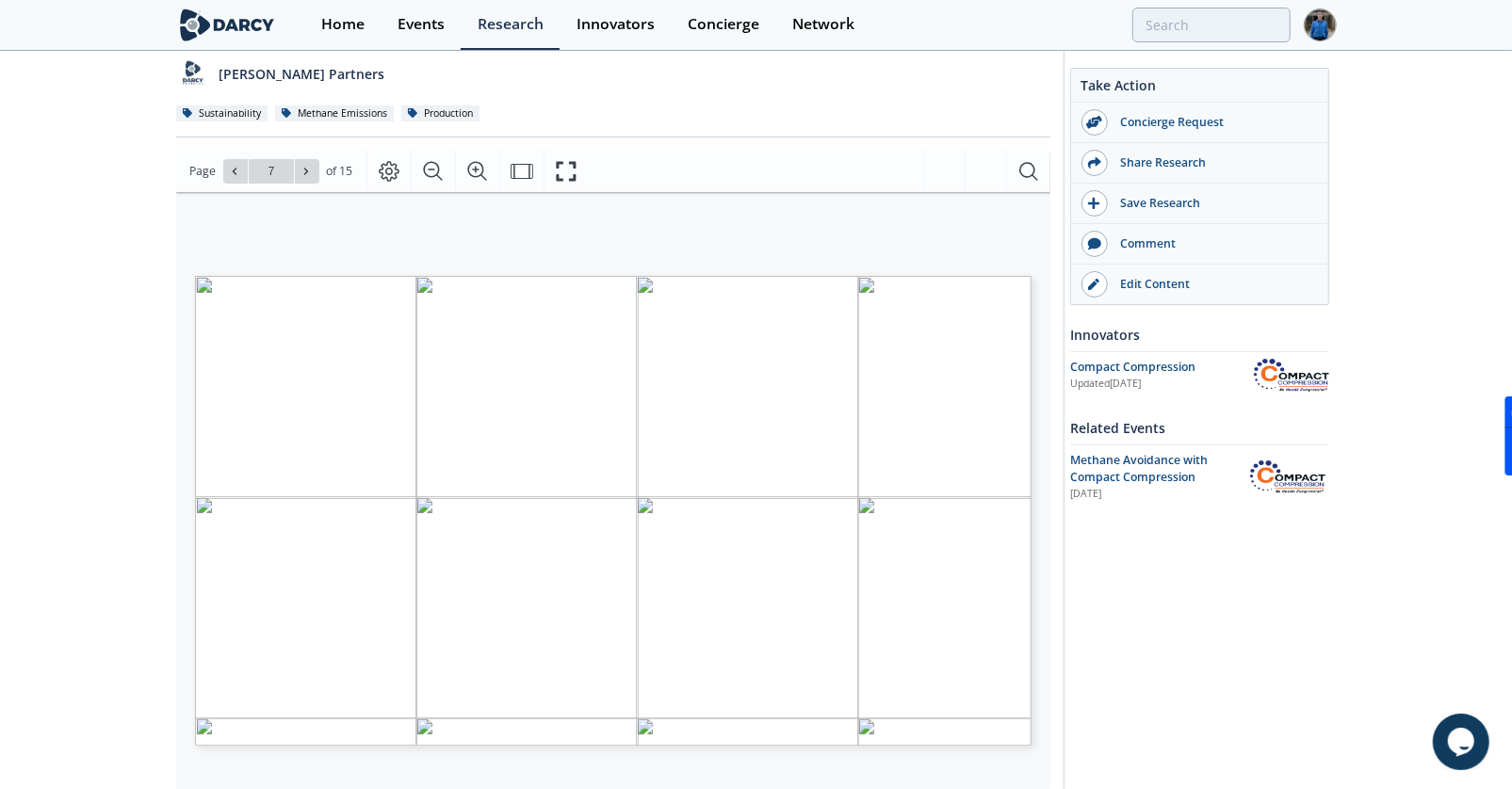 type on "8" 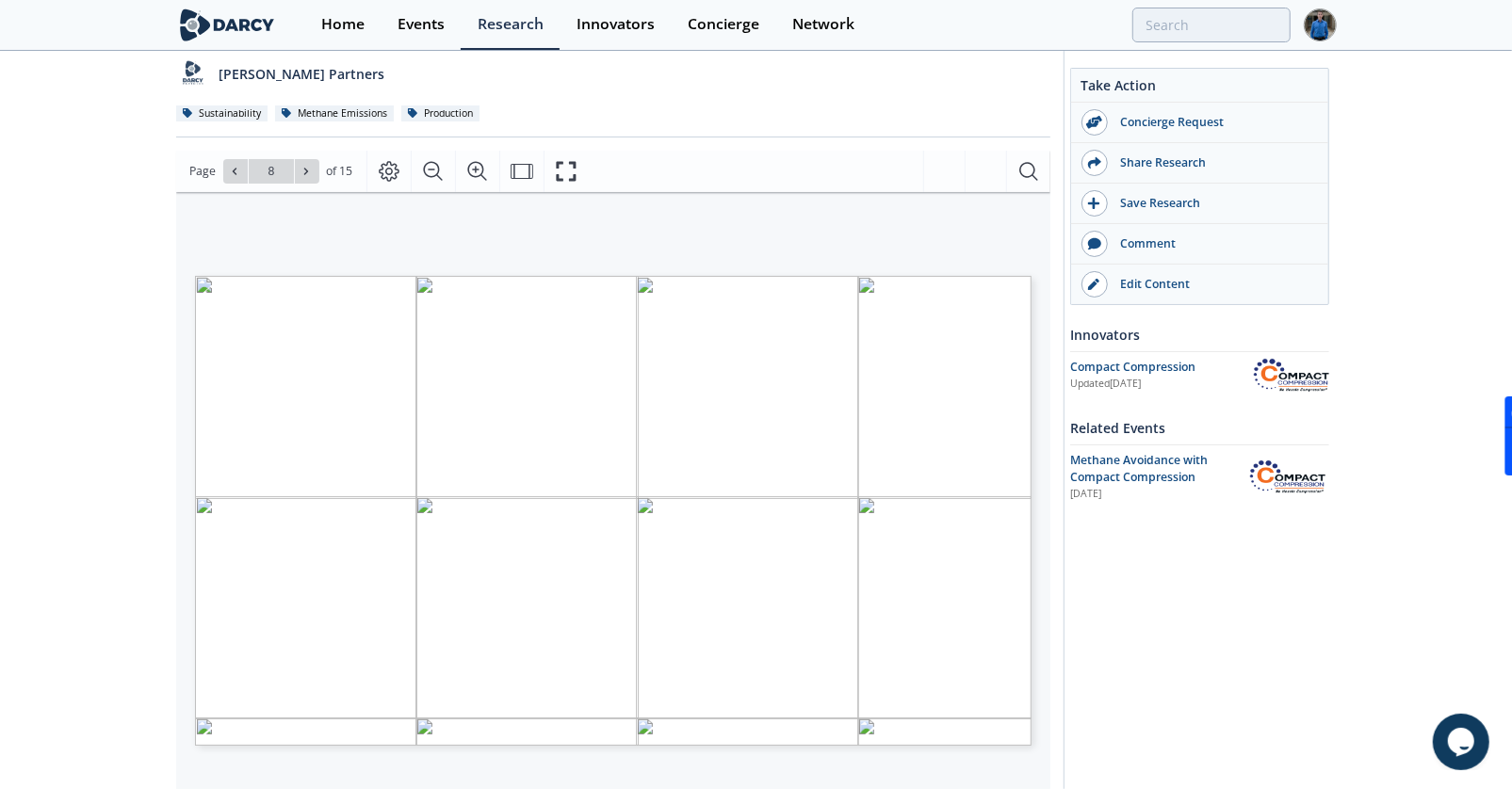 type on "9" 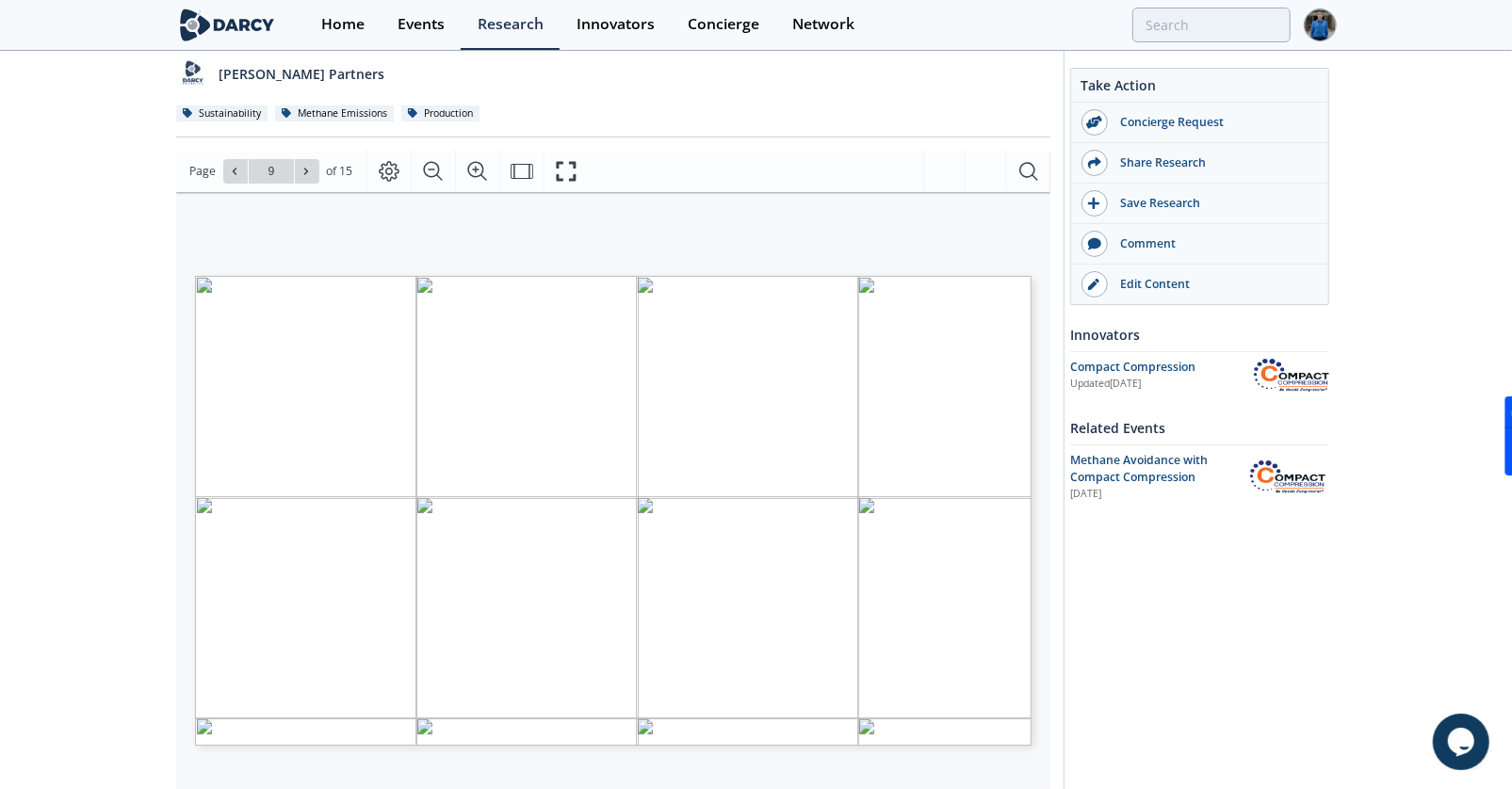 type on "10" 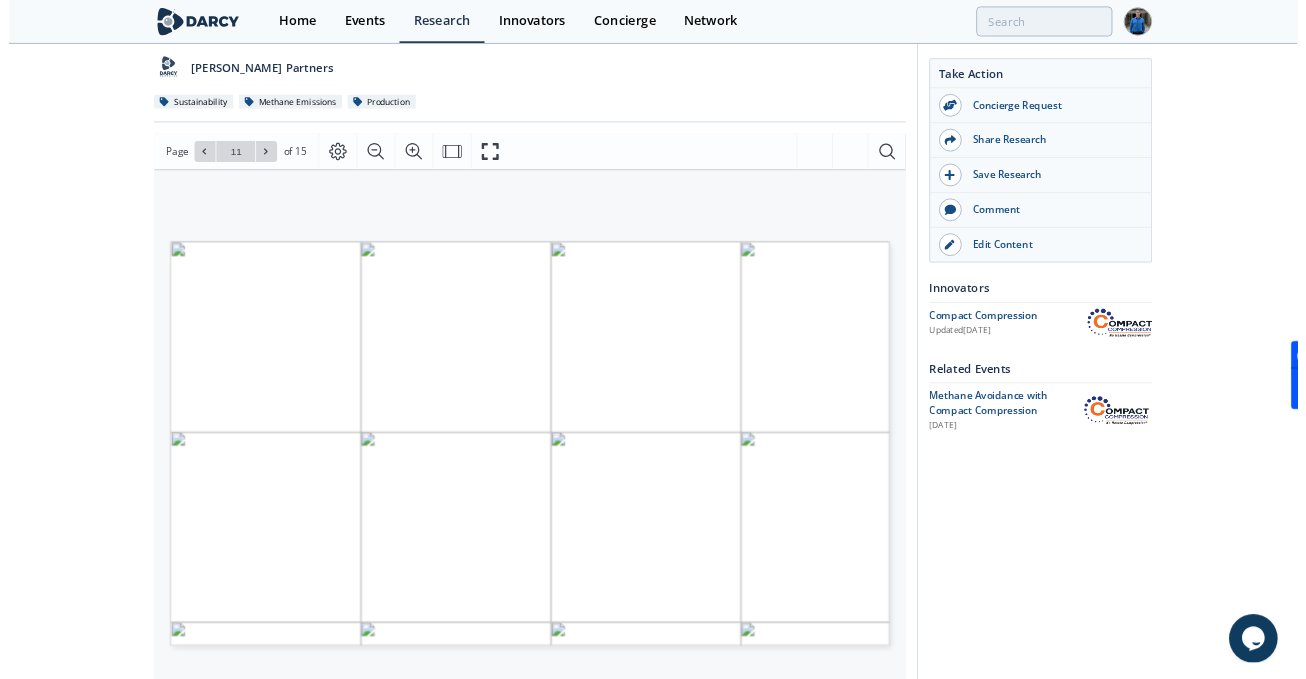 scroll, scrollTop: 200, scrollLeft: 0, axis: vertical 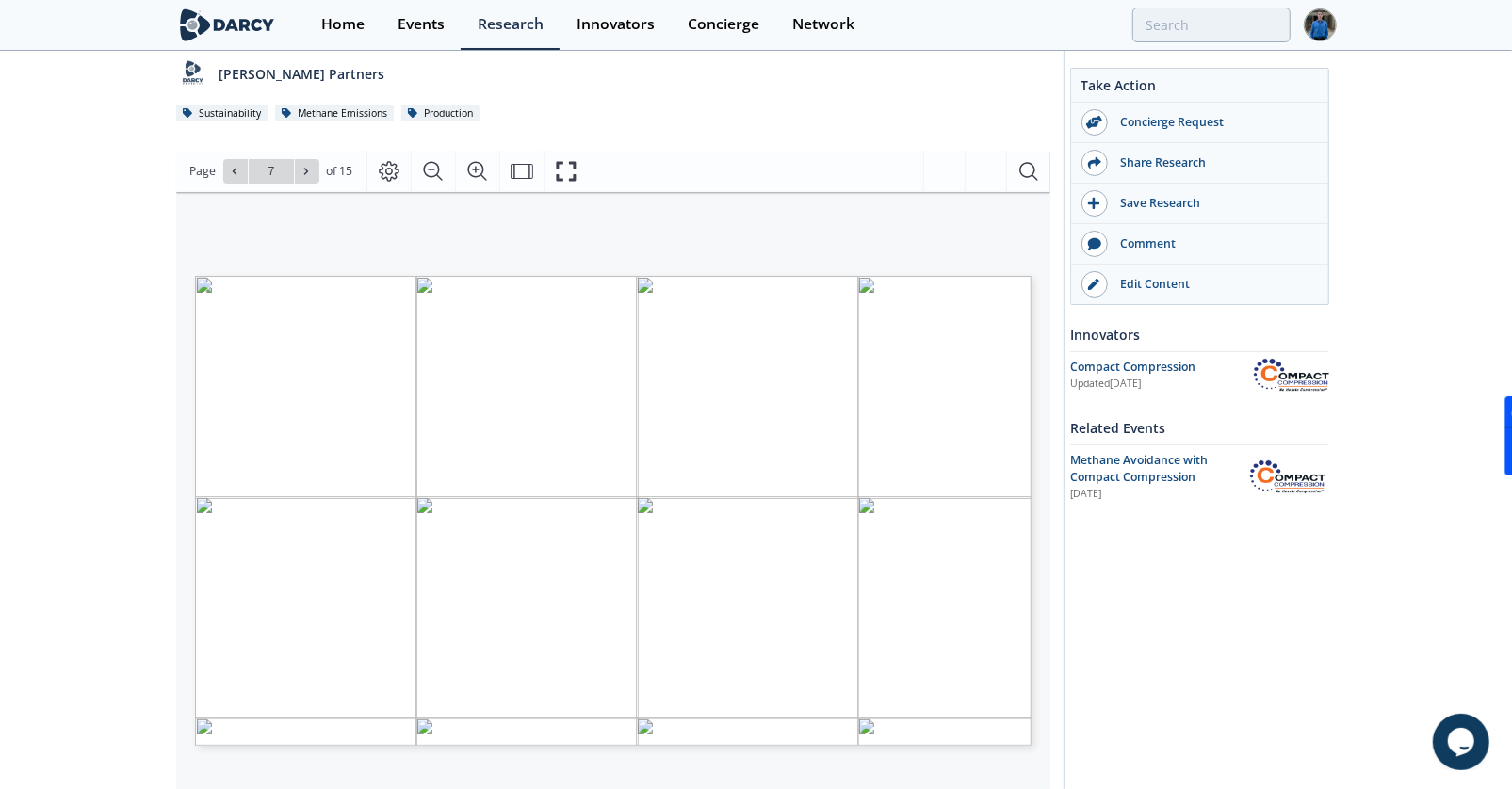 type on "6" 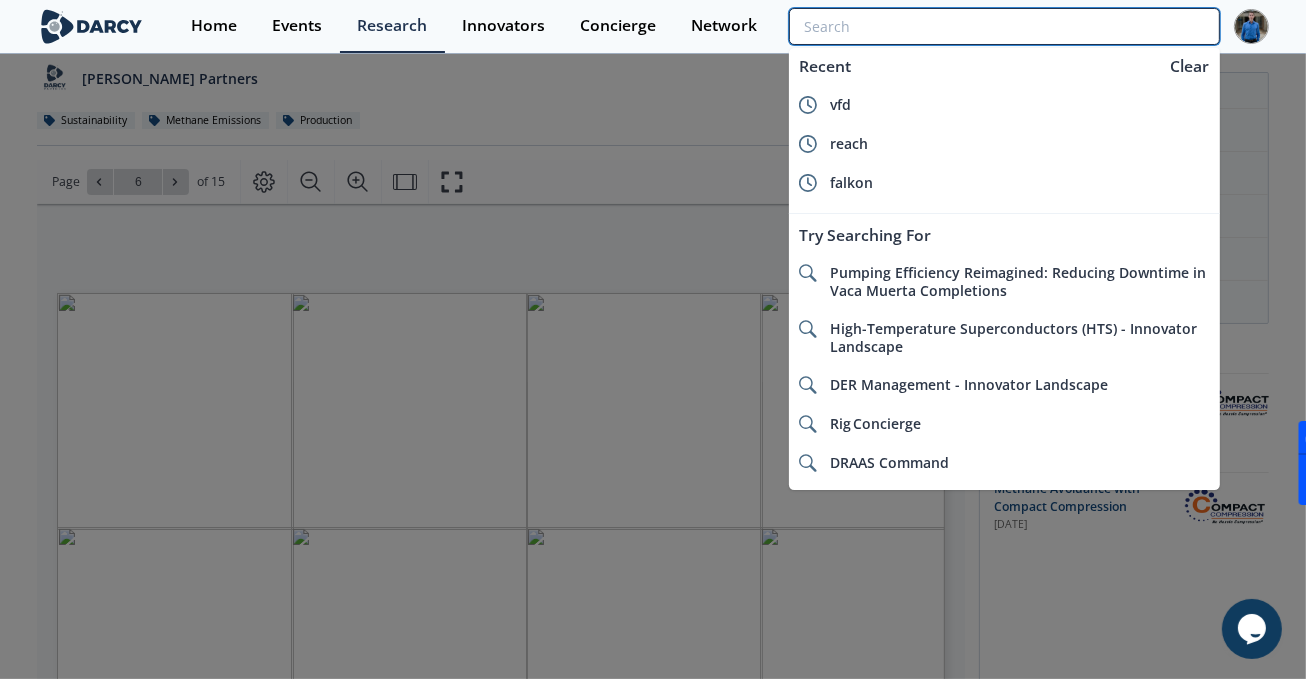 click at bounding box center (1004, 26) 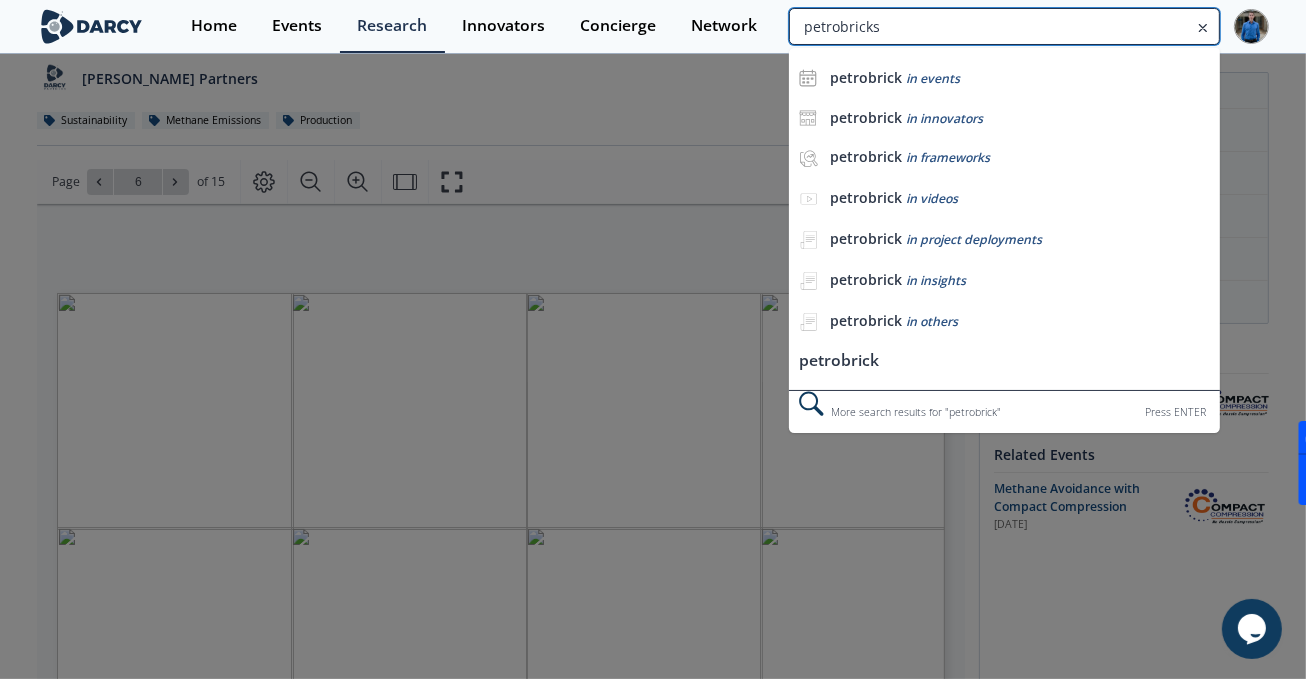 type on "petrobricks" 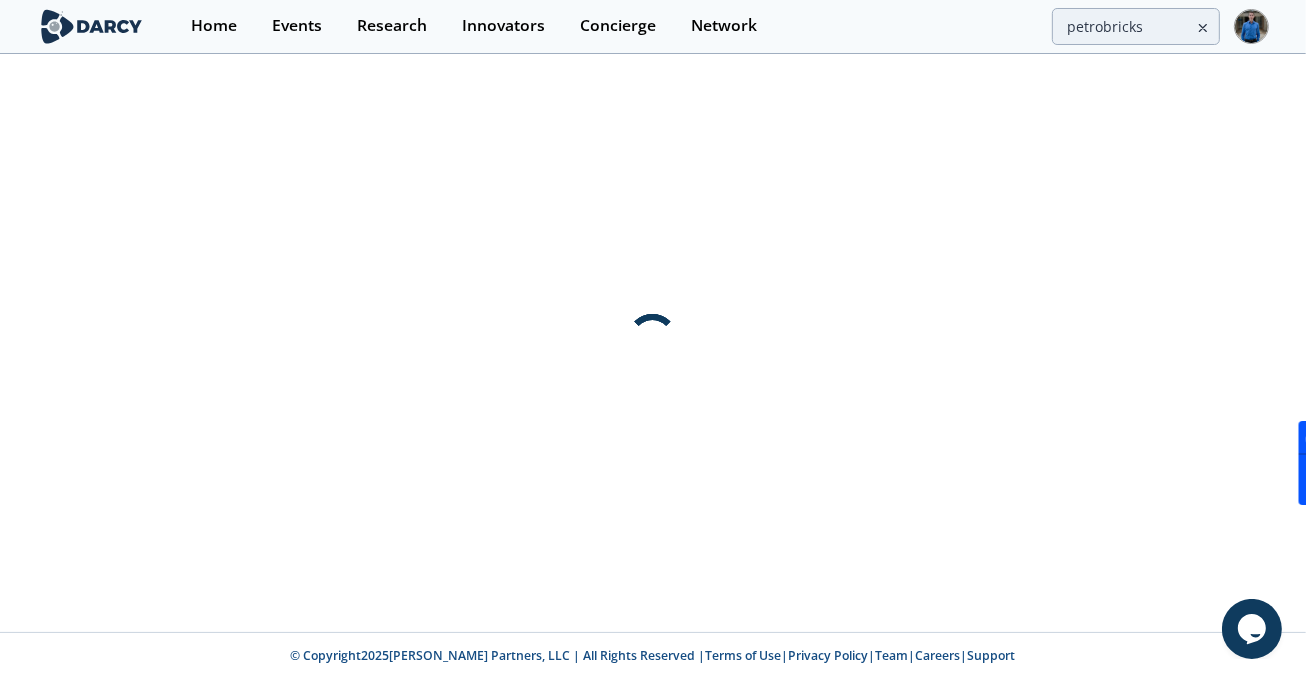 scroll, scrollTop: 0, scrollLeft: 0, axis: both 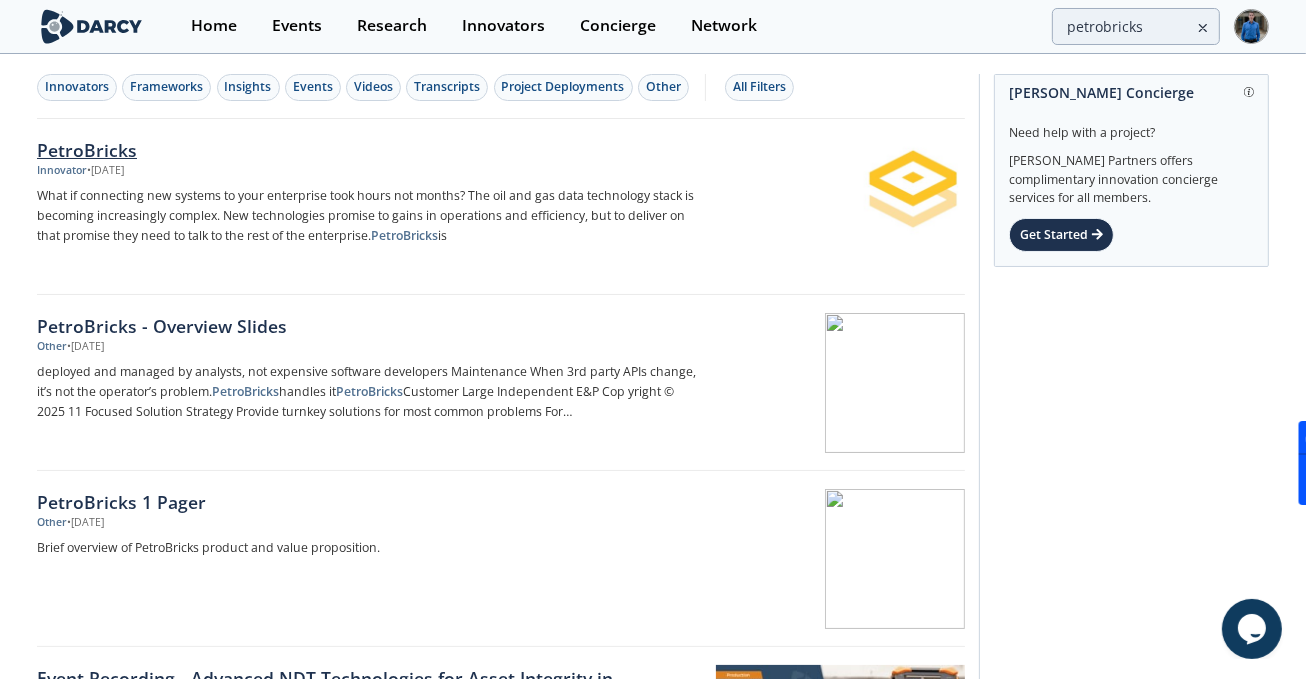 click on "PetroBricks" at bounding box center [368, 150] 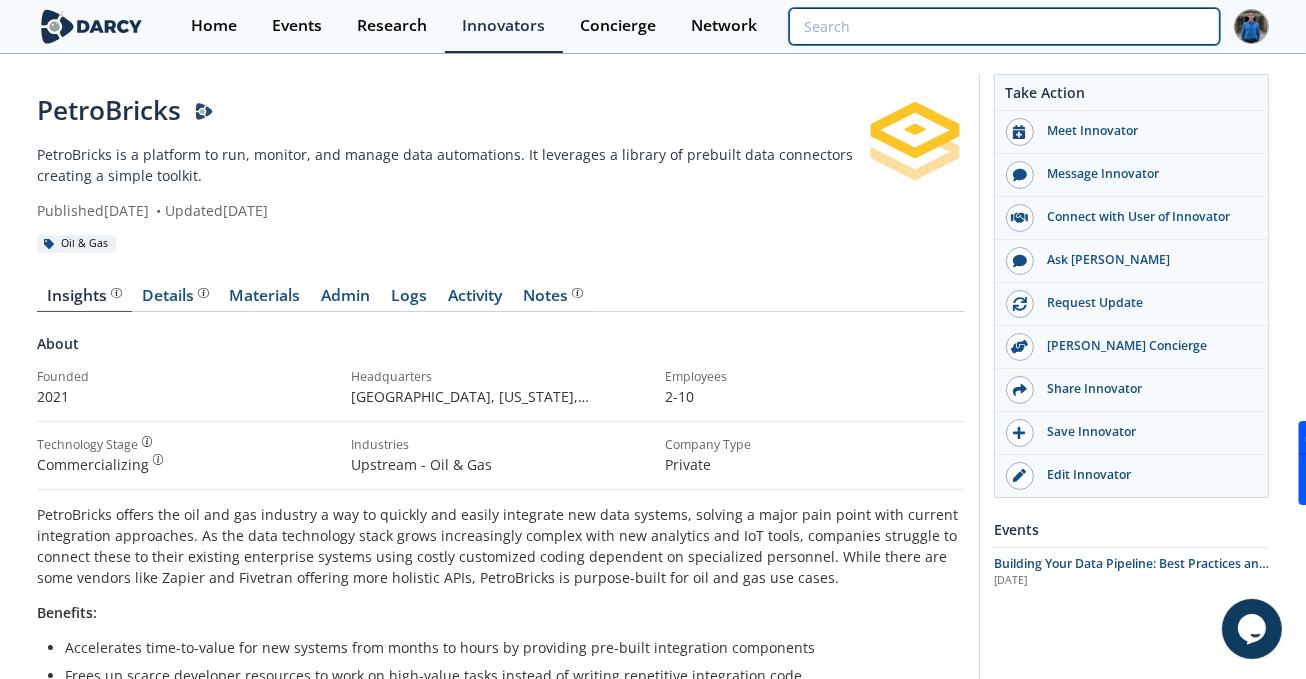 click at bounding box center (1004, 26) 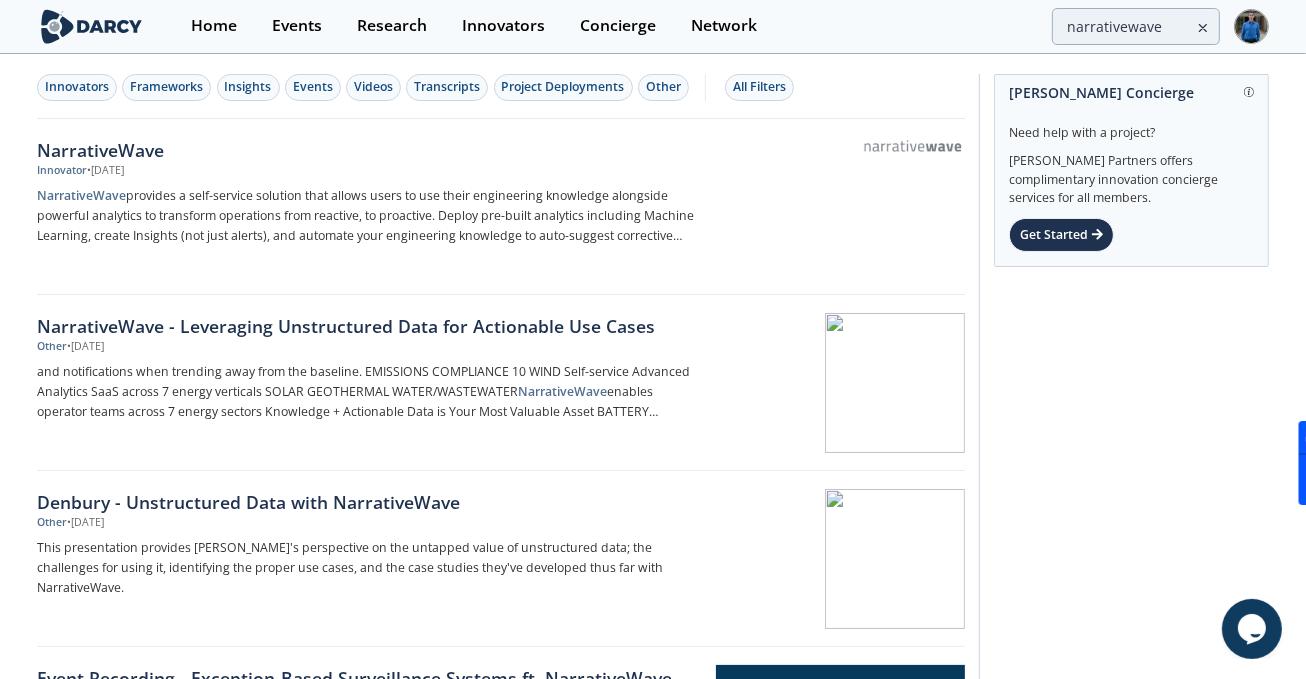 drag, startPoint x: 1056, startPoint y: 434, endPoint x: 1058, endPoint y: 415, distance: 19.104973 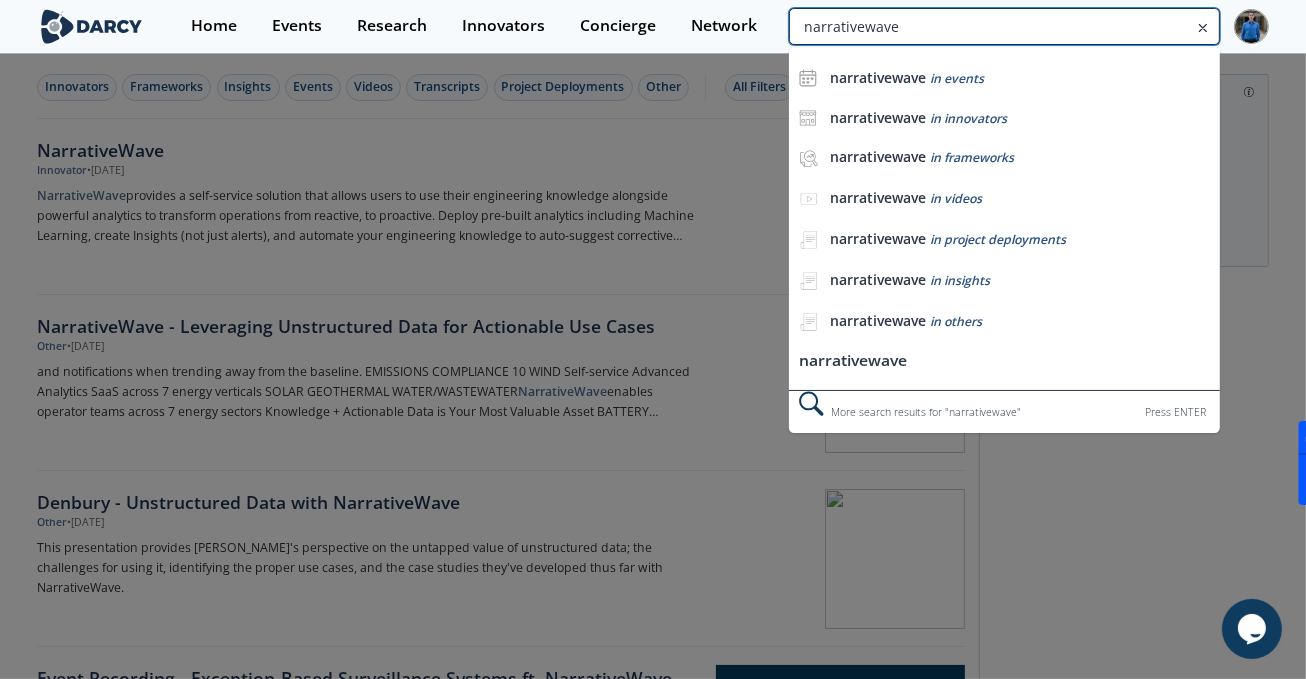 click on "narrativewave" at bounding box center (1004, 26) 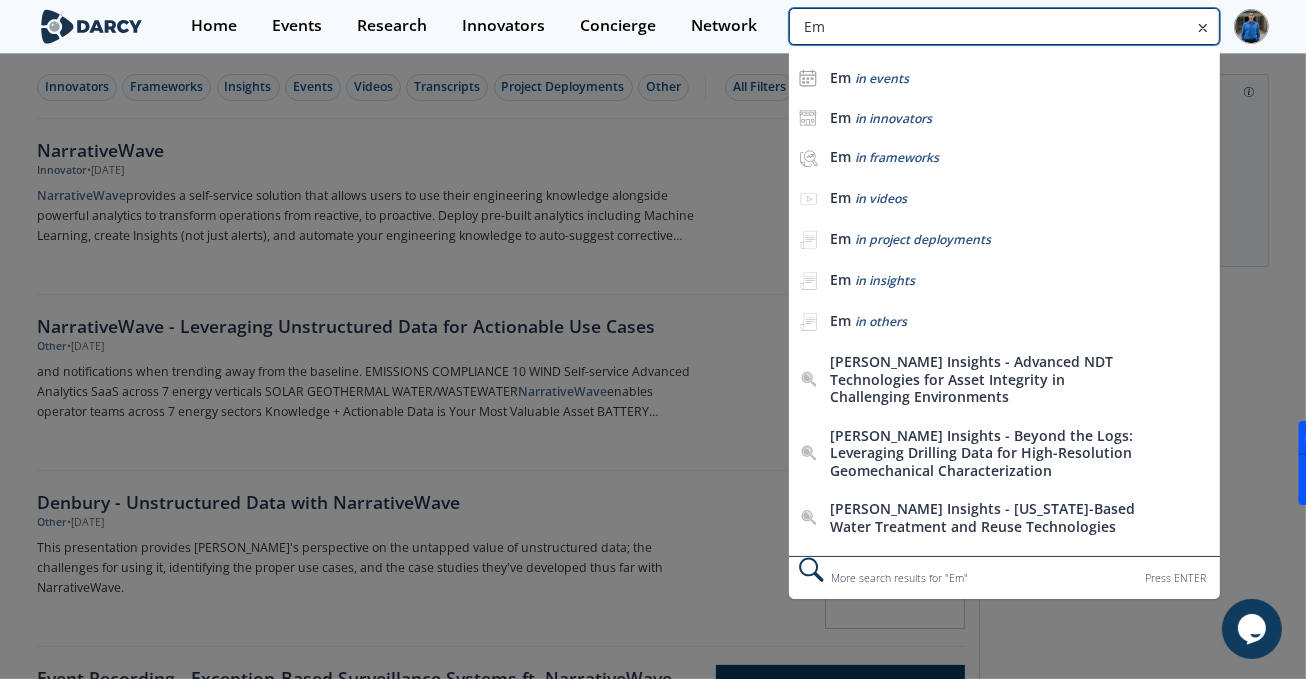type on "E" 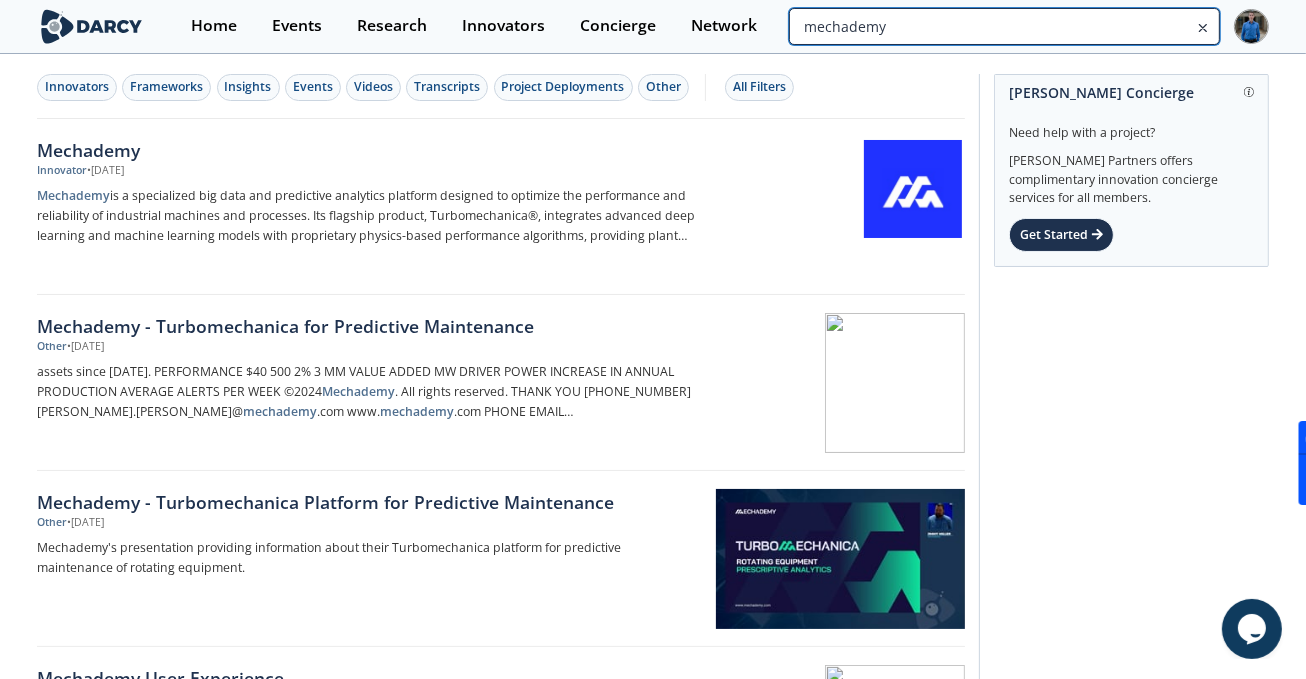 click on "mechademy" at bounding box center [1004, 26] 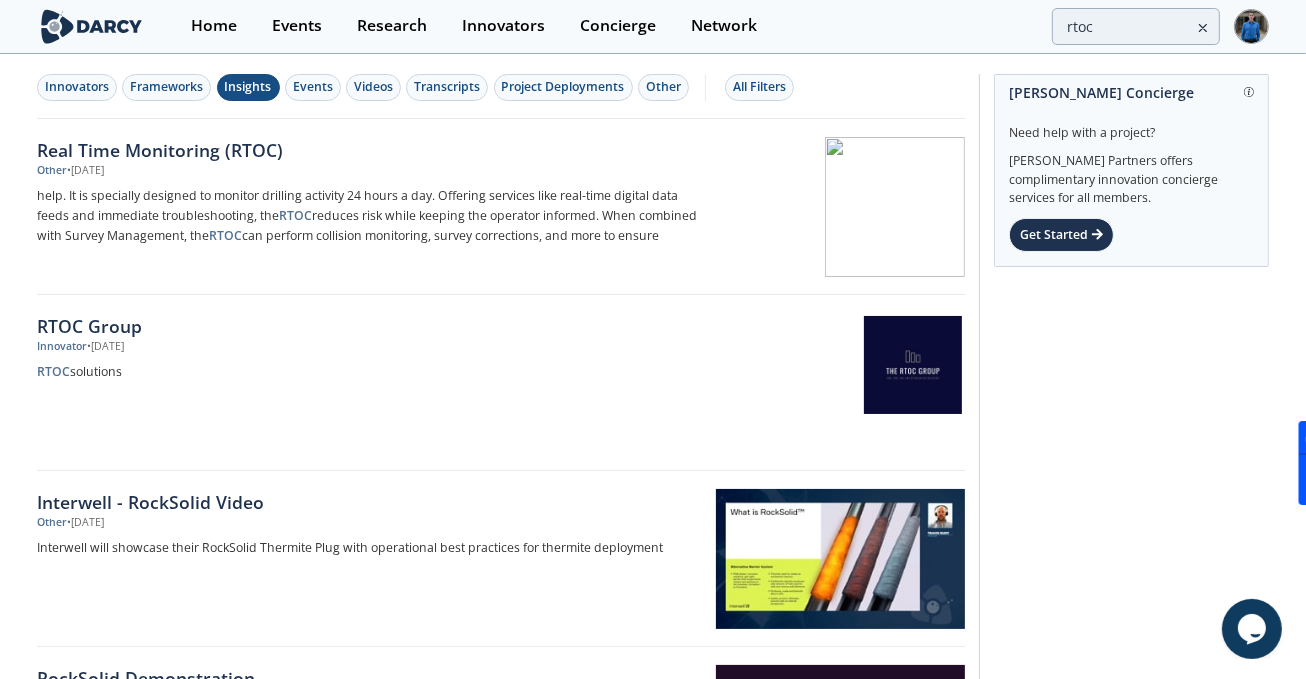 click on "Insights" at bounding box center (248, 87) 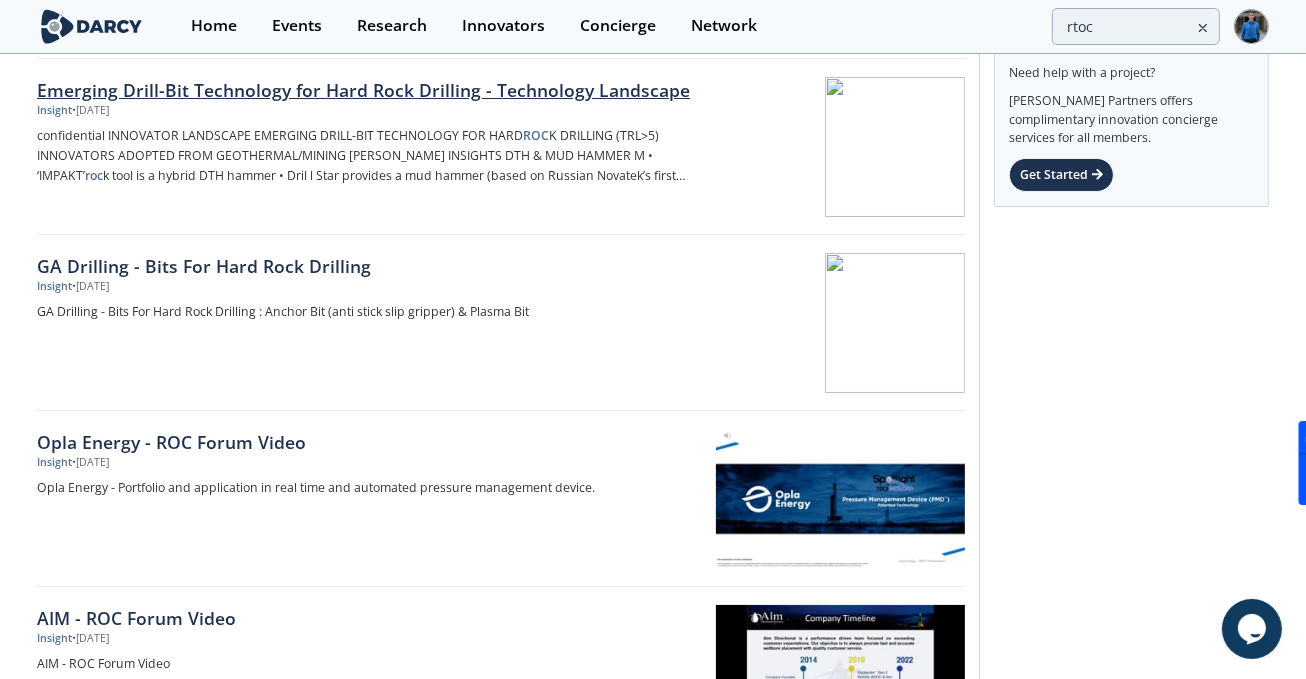 scroll, scrollTop: 0, scrollLeft: 0, axis: both 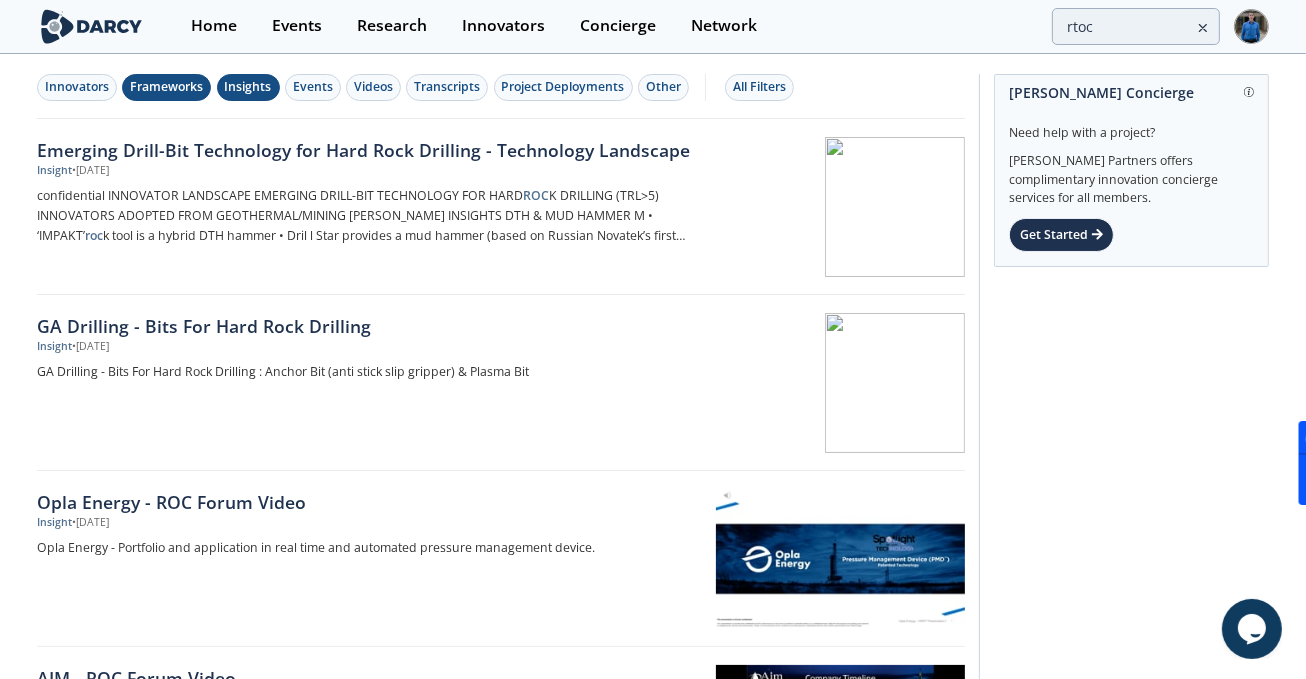 click on "Frameworks" at bounding box center (166, 87) 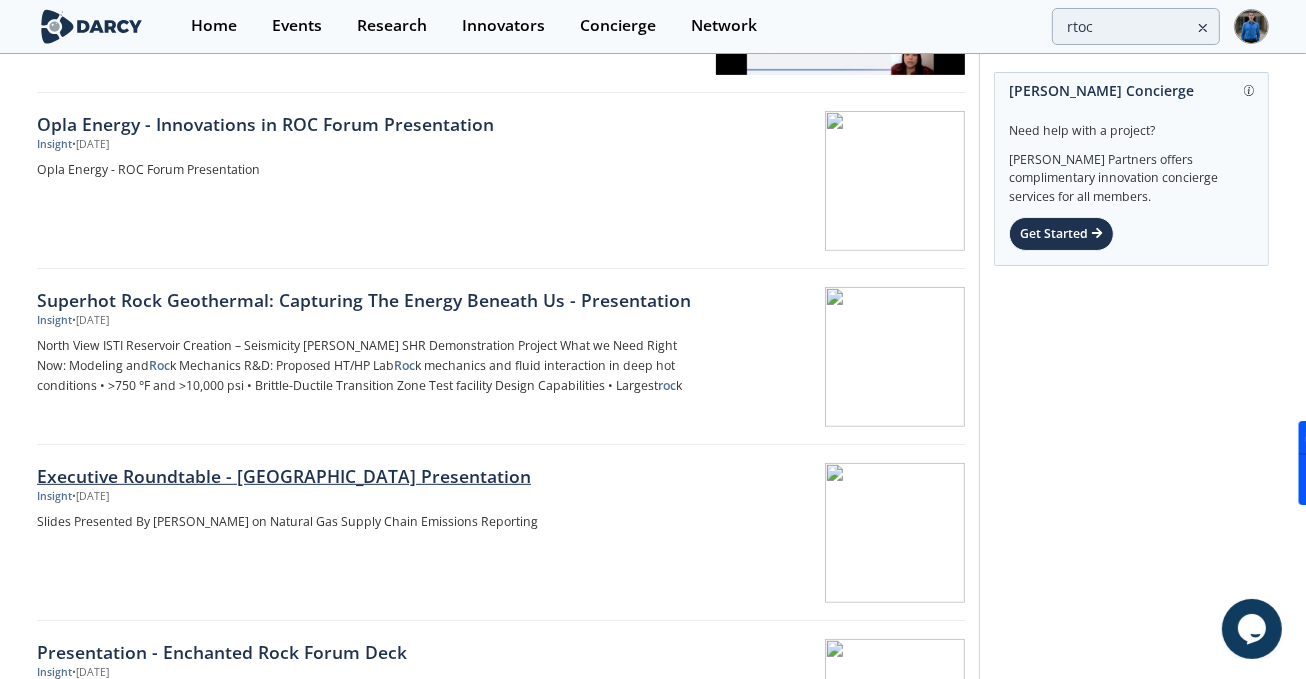 scroll, scrollTop: 1000, scrollLeft: 0, axis: vertical 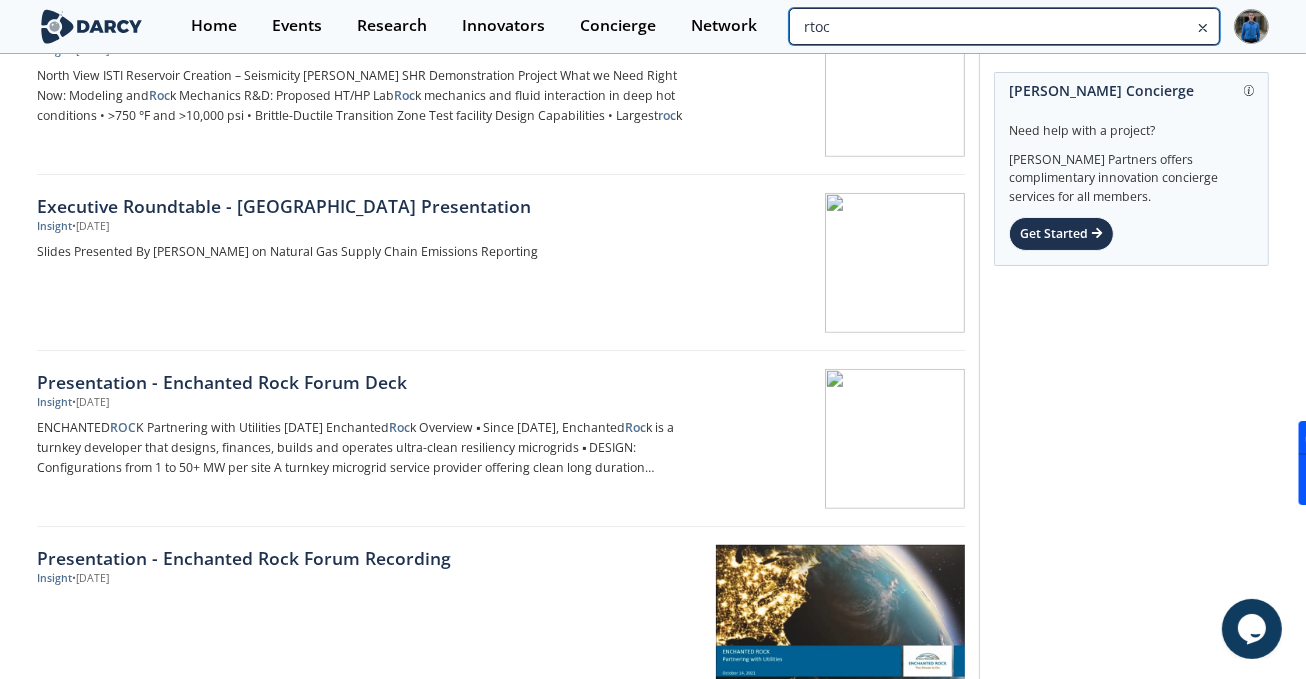 click on "rtoc" at bounding box center (1004, 26) 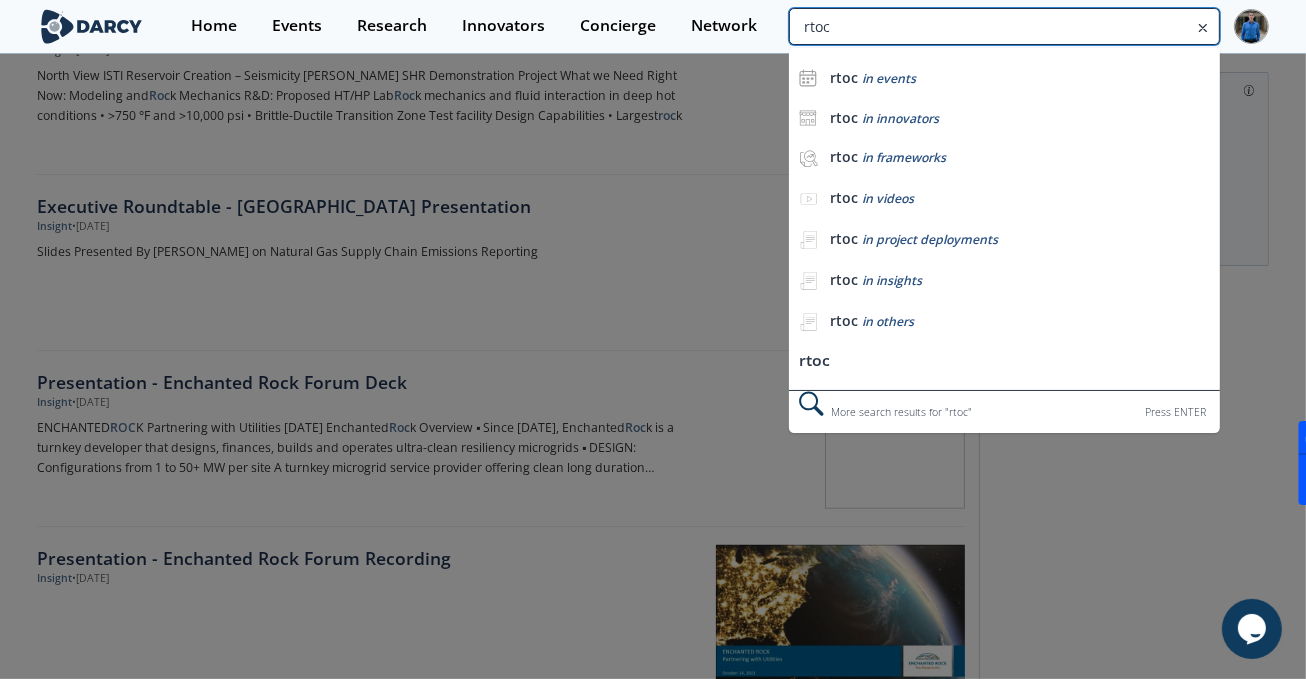 click on "rtoc" at bounding box center [1004, 26] 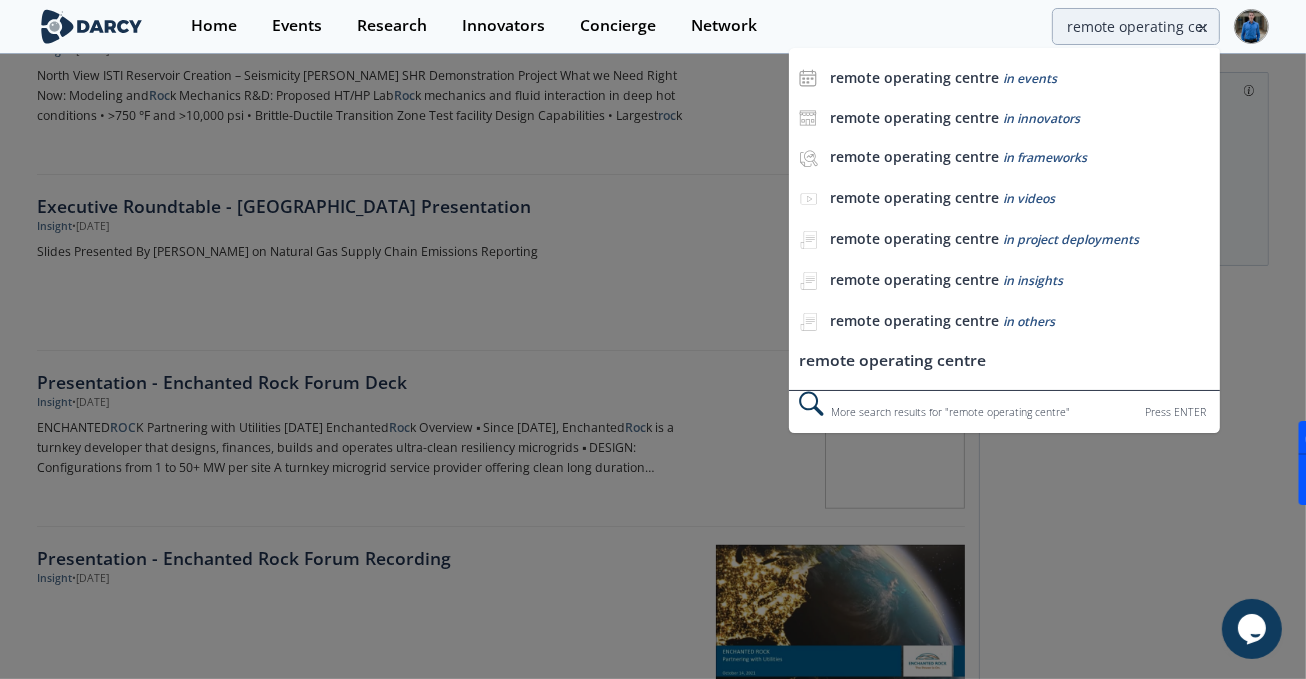 scroll, scrollTop: 0, scrollLeft: 0, axis: both 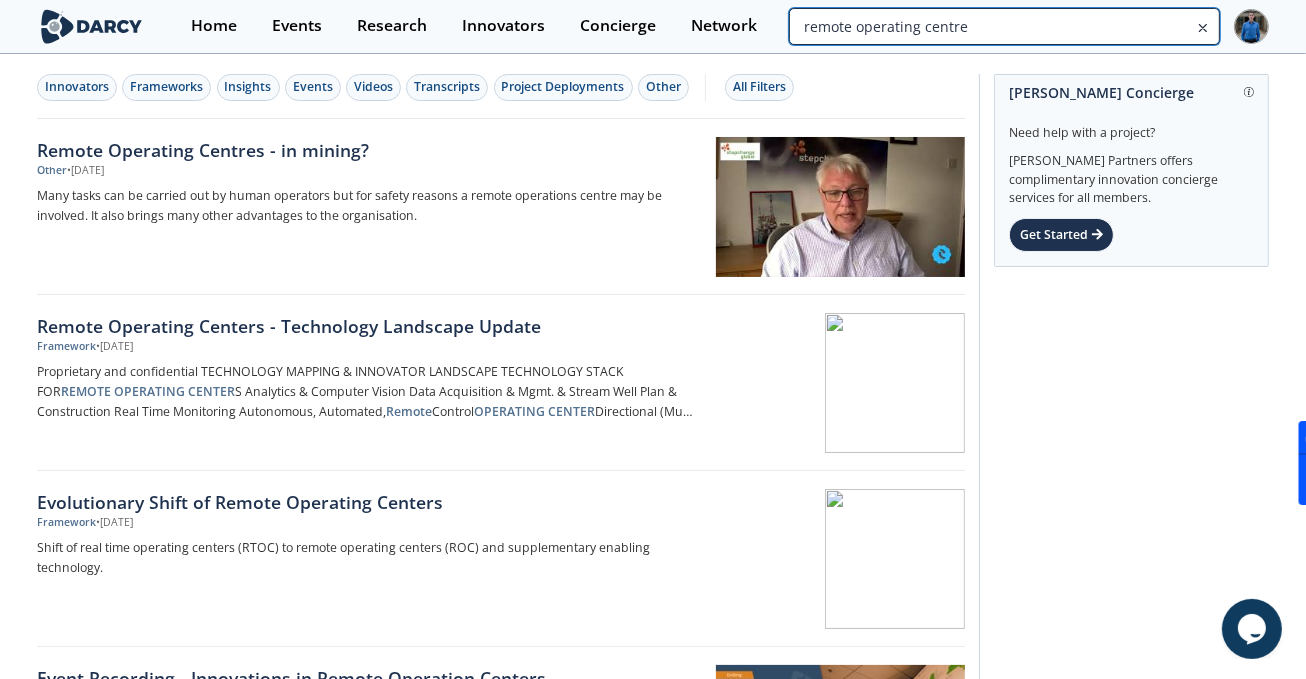 click on "remote operating centre" at bounding box center [1004, 26] 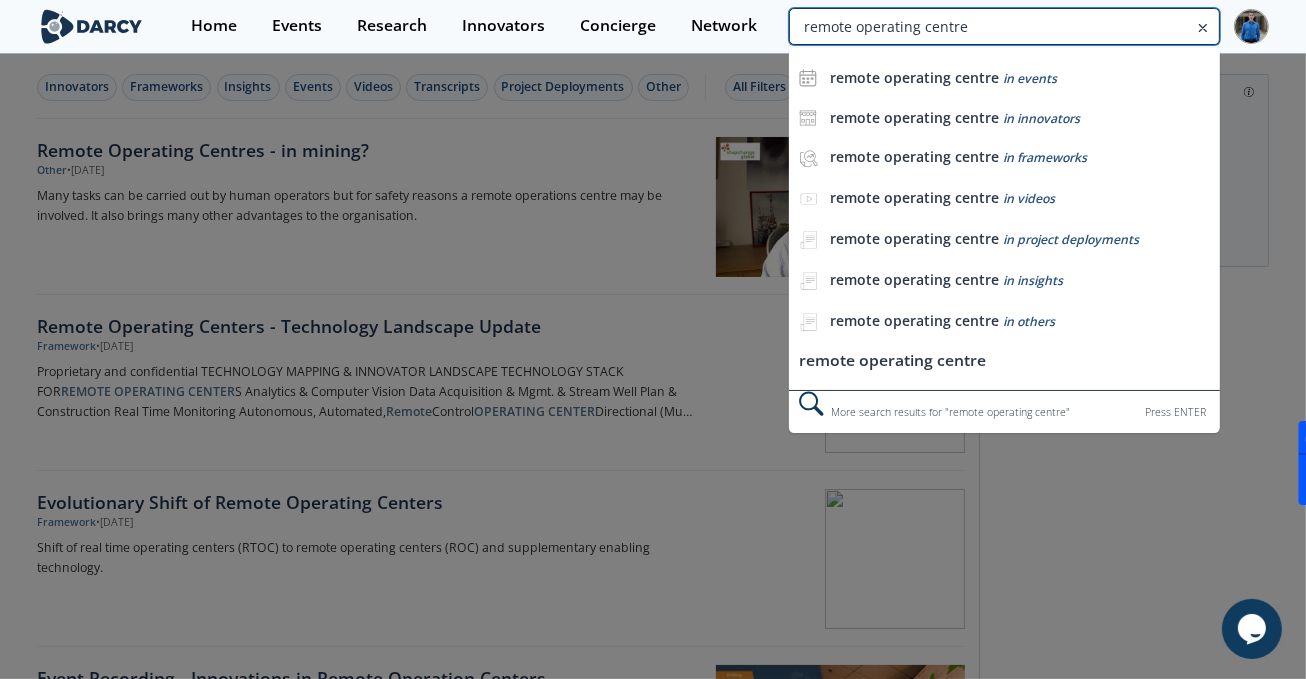 click on "remote operating centre" at bounding box center (1004, 26) 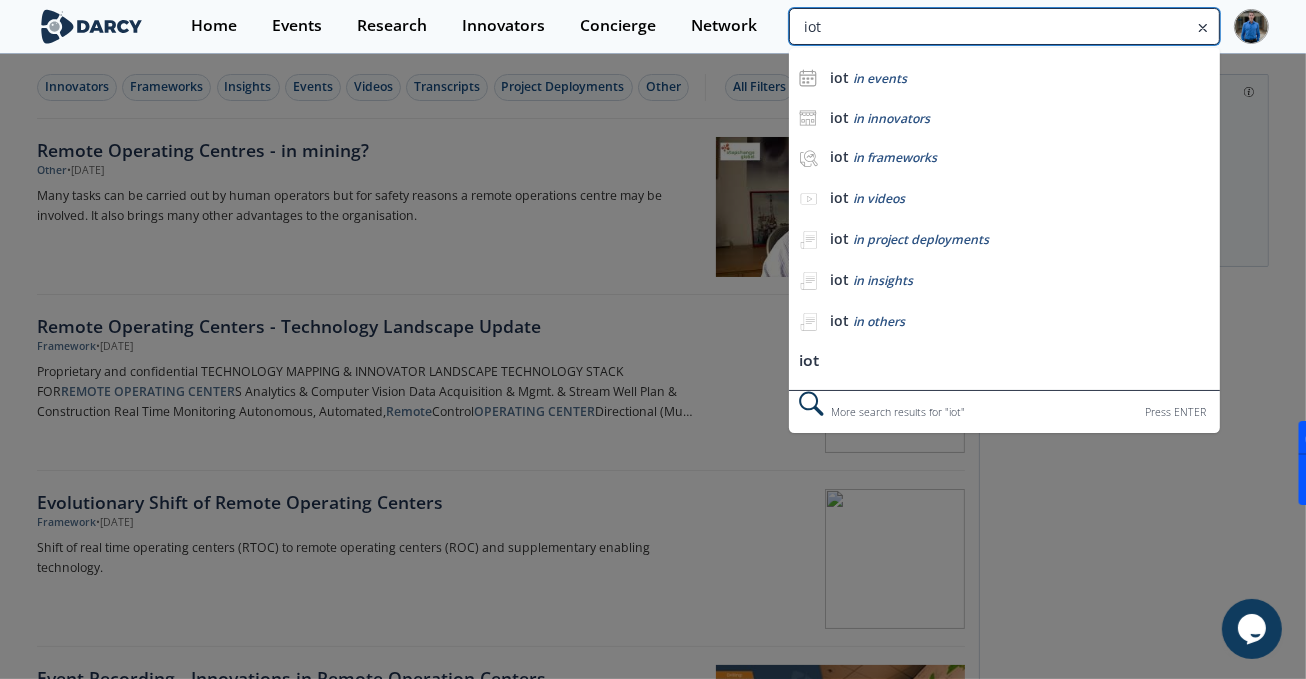 type on "iot" 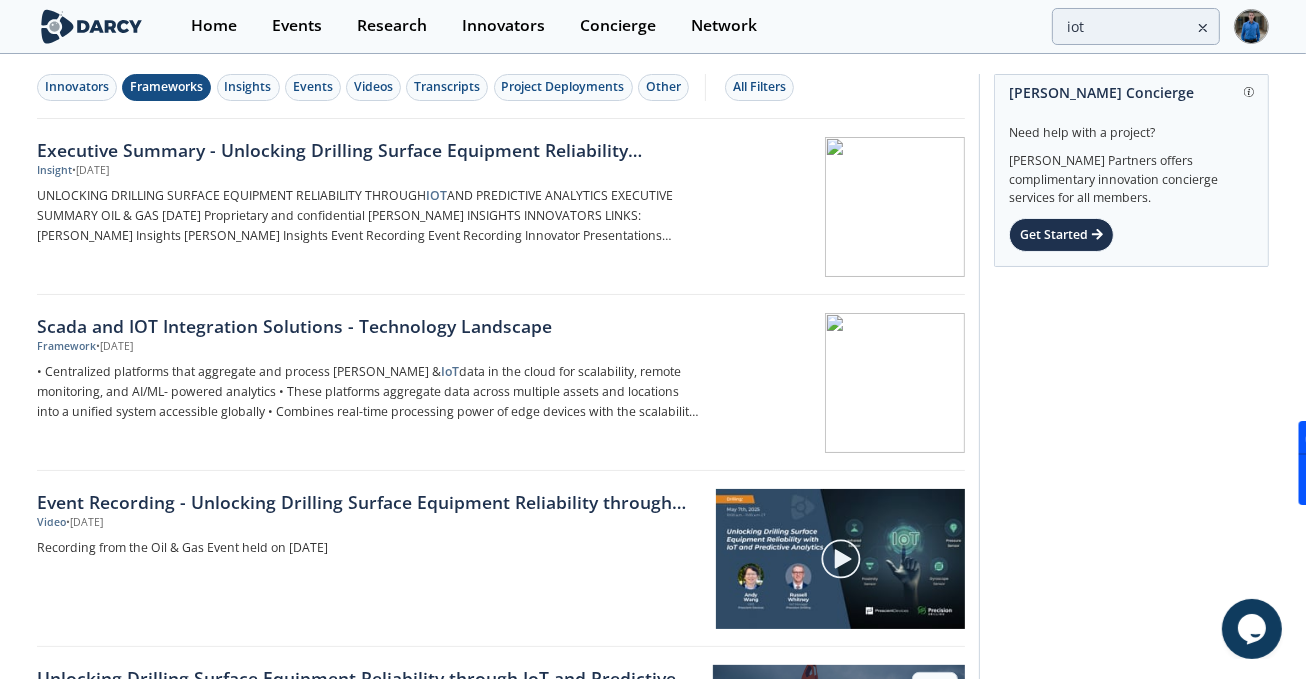 click on "Frameworks" at bounding box center [166, 87] 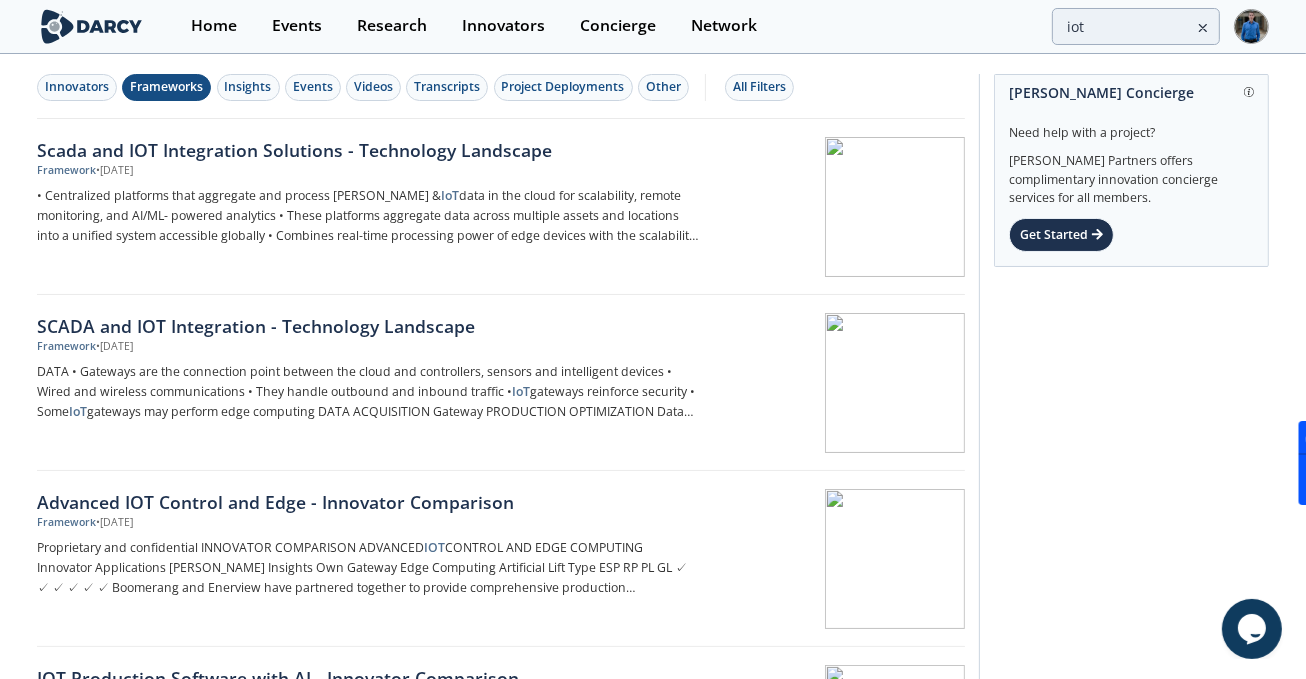 click on "Framework
•  [DATE]" at bounding box center (368, 171) 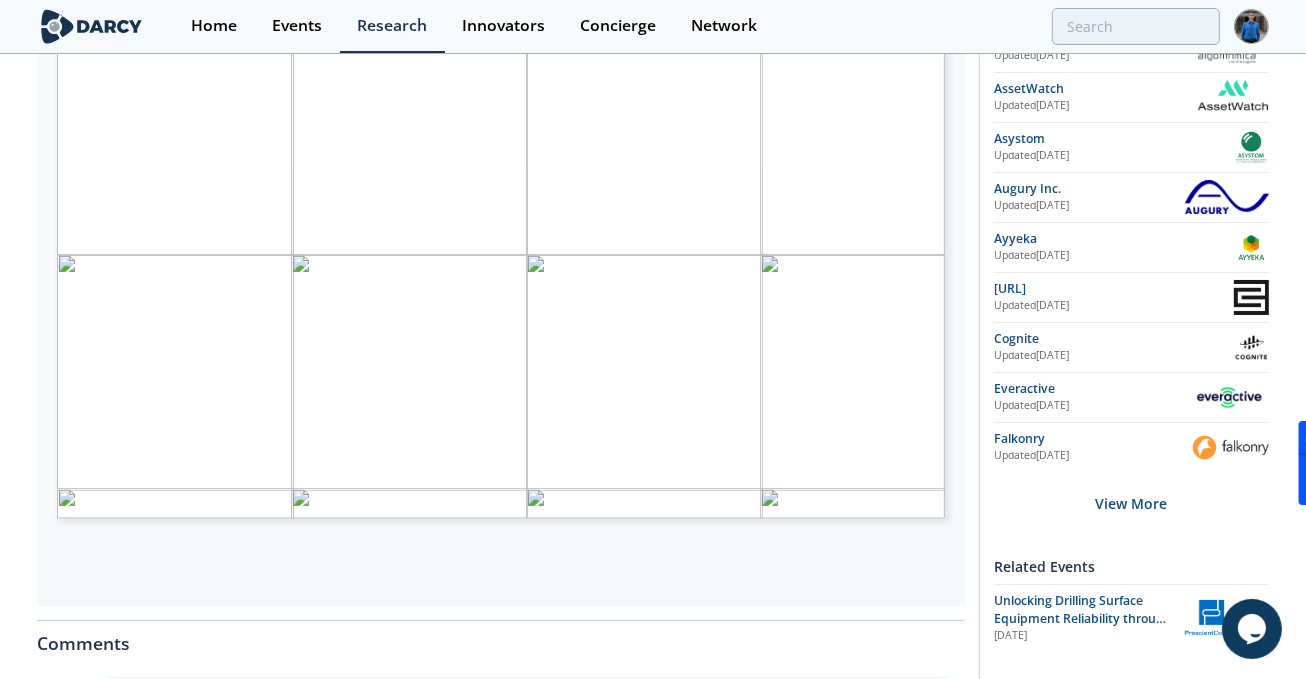 scroll, scrollTop: 500, scrollLeft: 0, axis: vertical 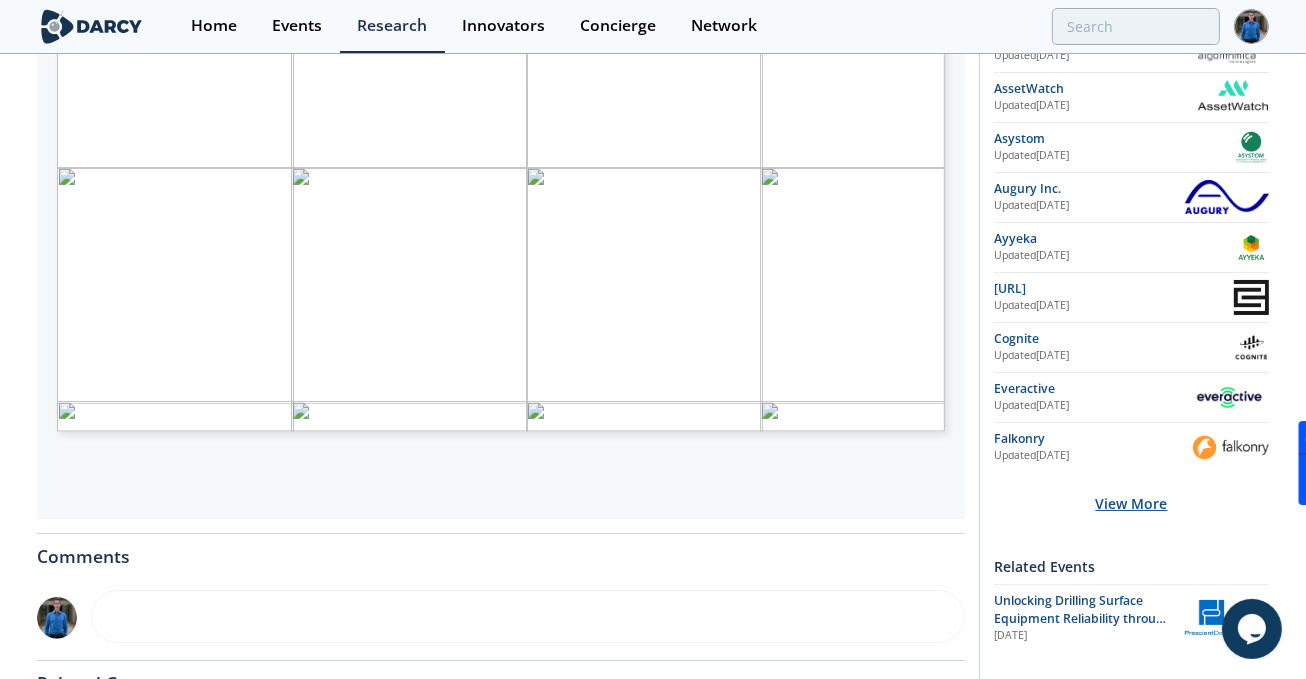 click on "View More" at bounding box center (1131, 503) 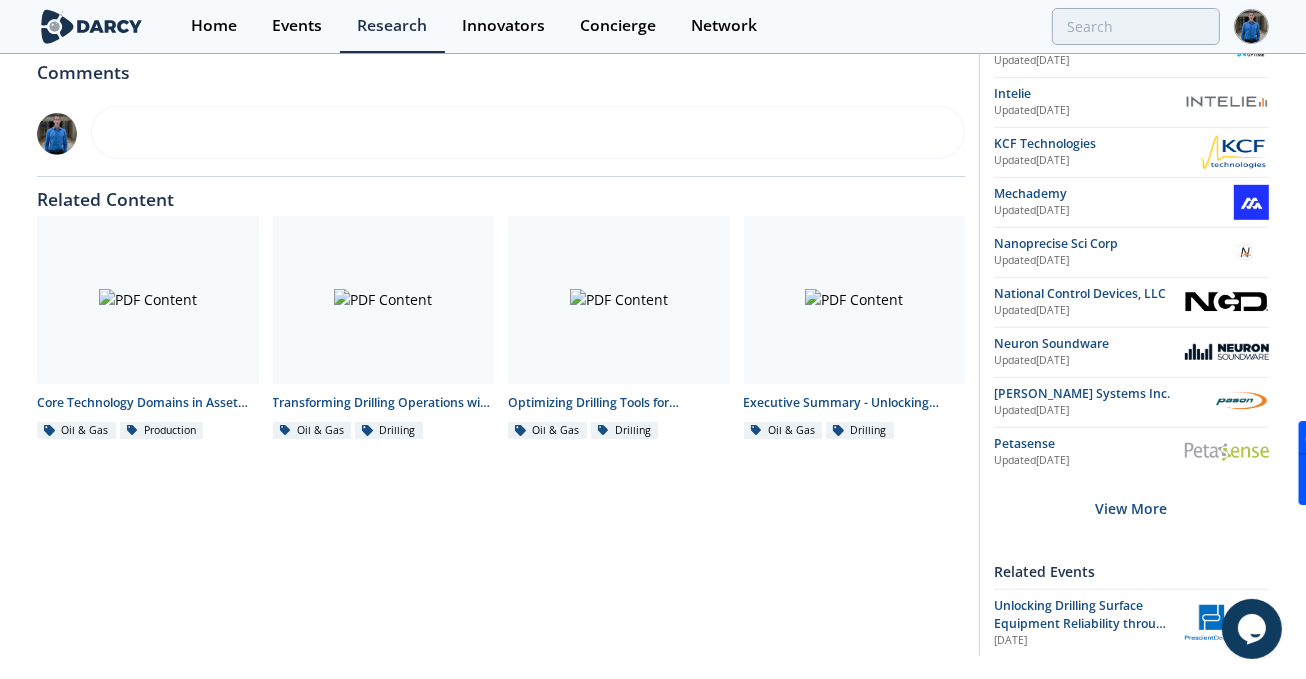 scroll, scrollTop: 1000, scrollLeft: 0, axis: vertical 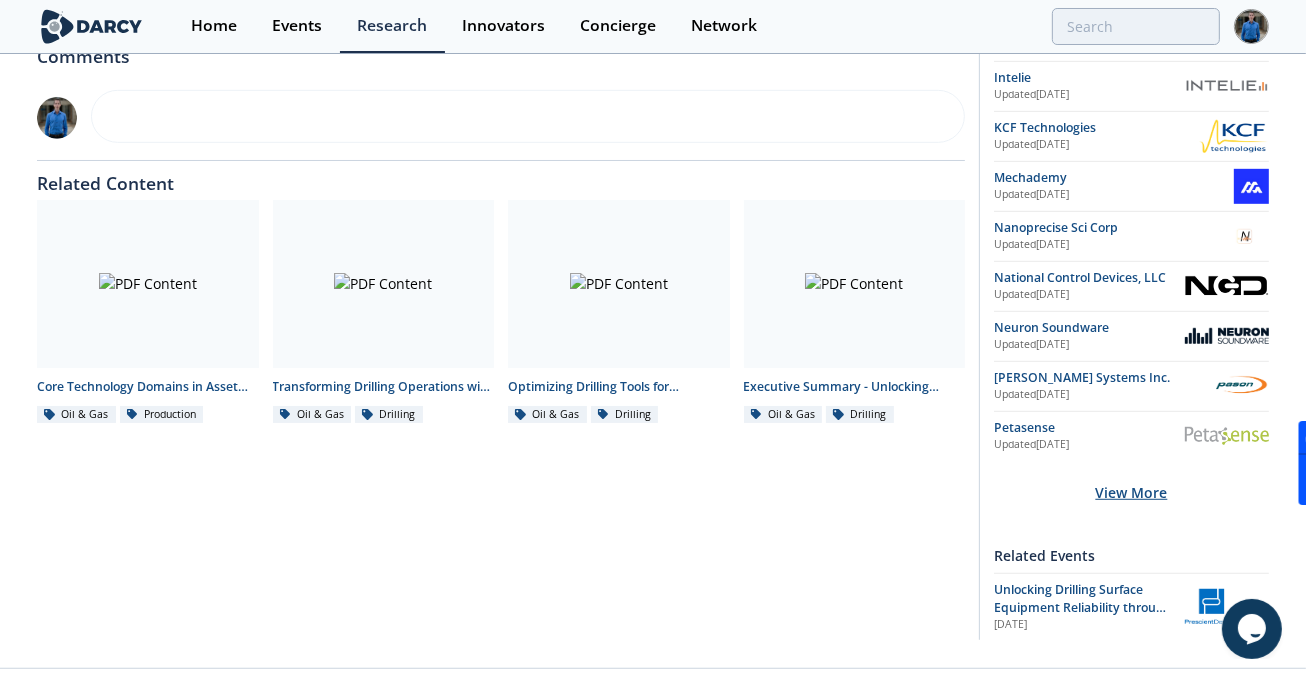 click on "View More" at bounding box center [1131, 492] 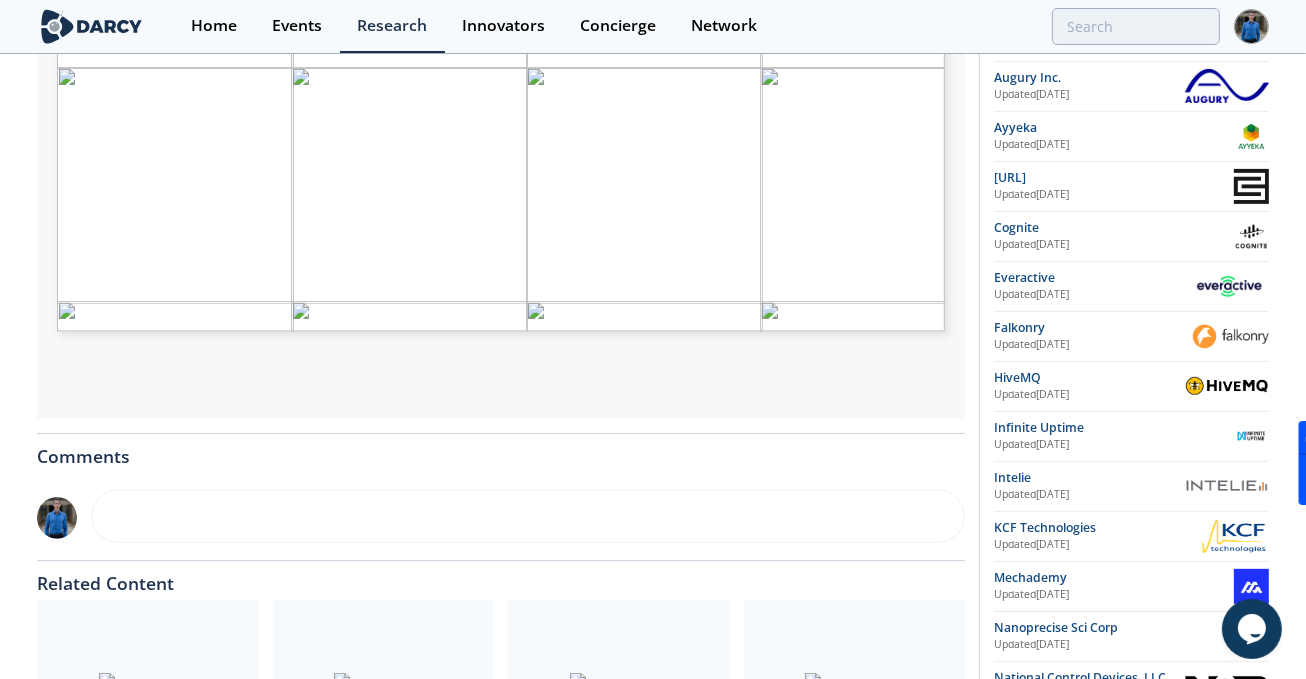 scroll, scrollTop: 500, scrollLeft: 0, axis: vertical 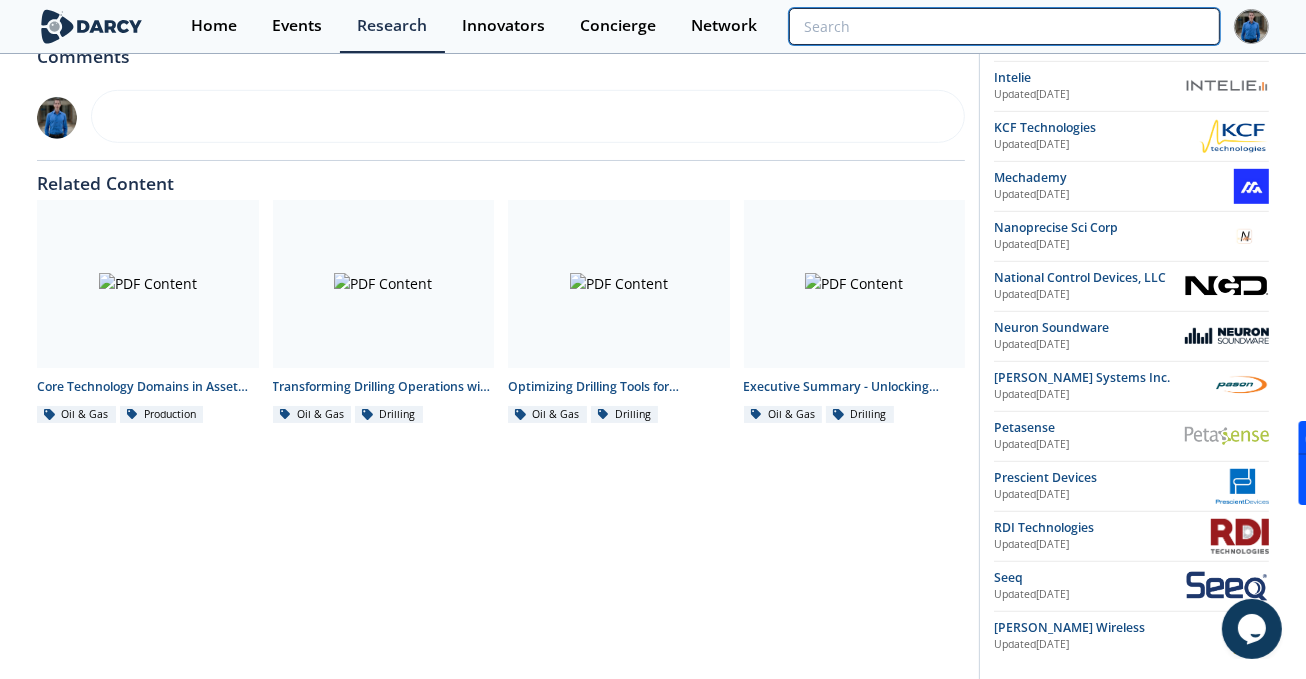 drag, startPoint x: 1180, startPoint y: 28, endPoint x: 1170, endPoint y: 22, distance: 11.661903 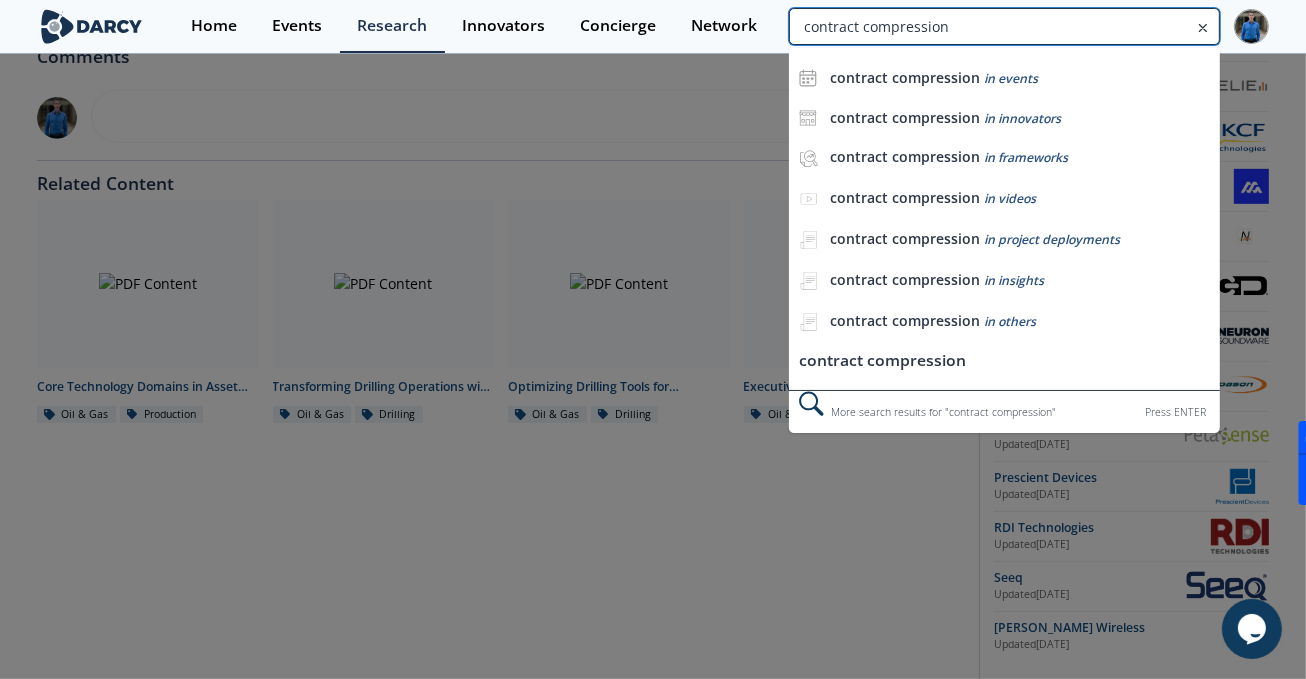 type on "contract compression" 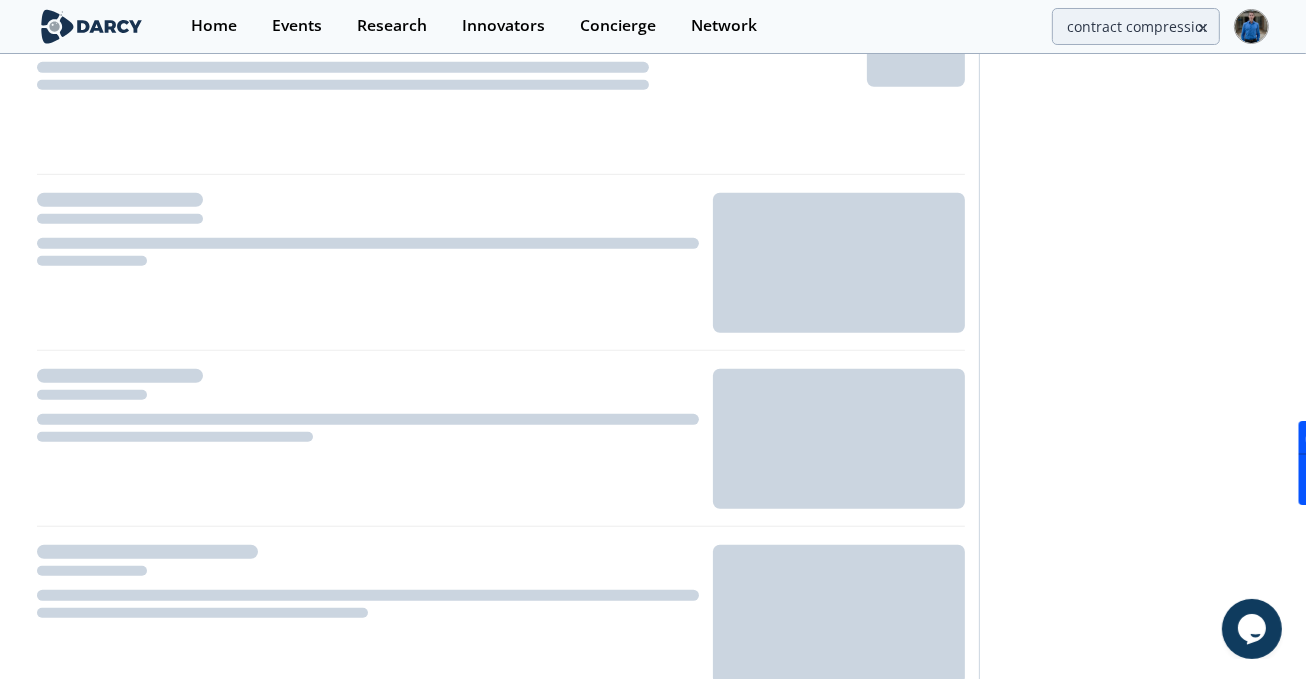 scroll, scrollTop: 0, scrollLeft: 0, axis: both 